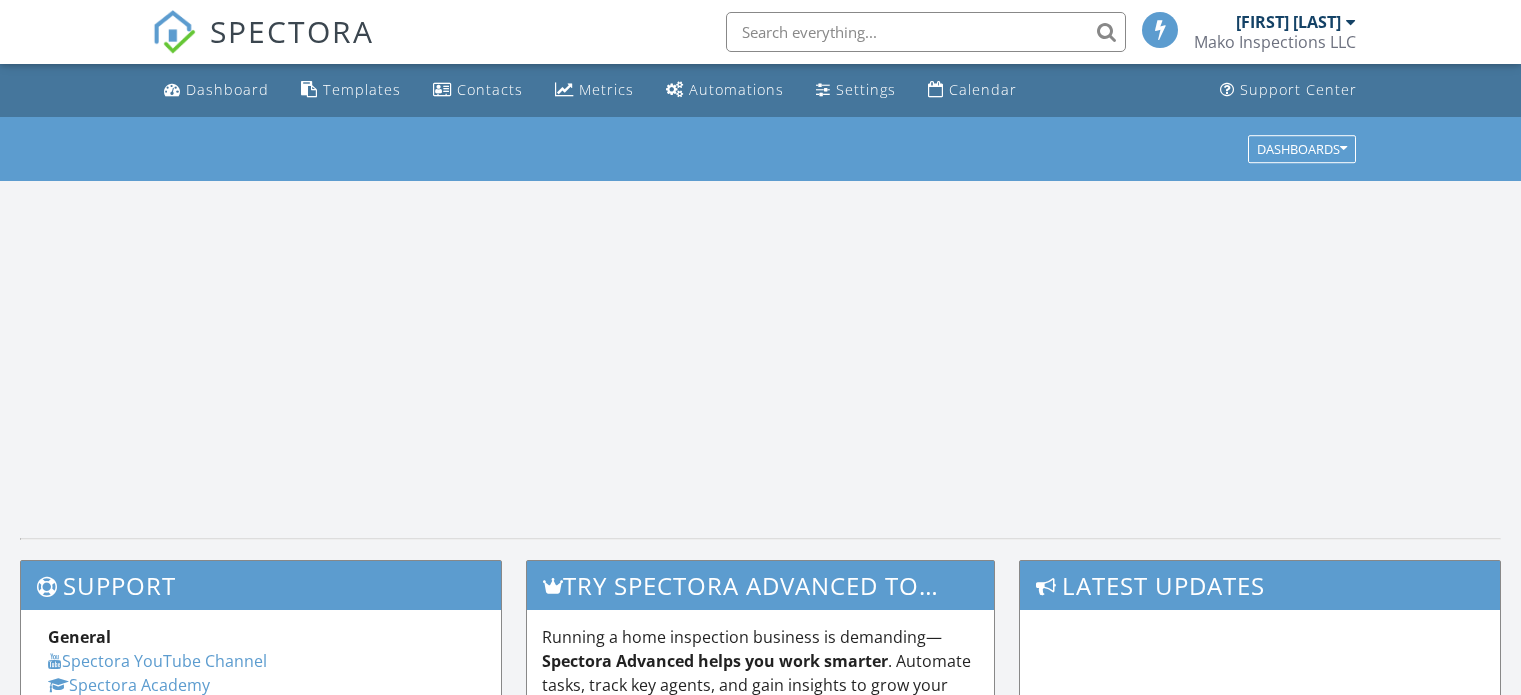 scroll, scrollTop: 0, scrollLeft: 0, axis: both 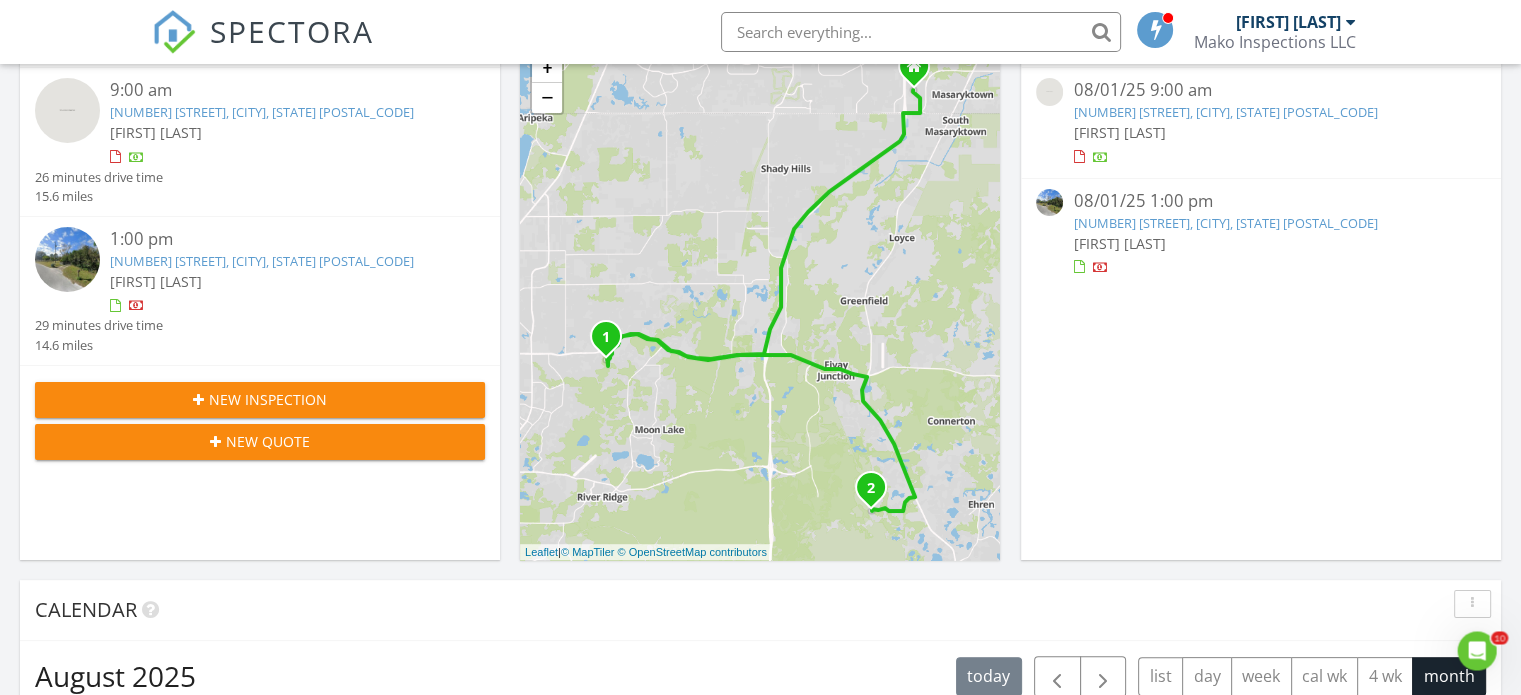 click on "7239 Decision Rd, Land O' Lakes, FL 34638" at bounding box center (1225, 223) 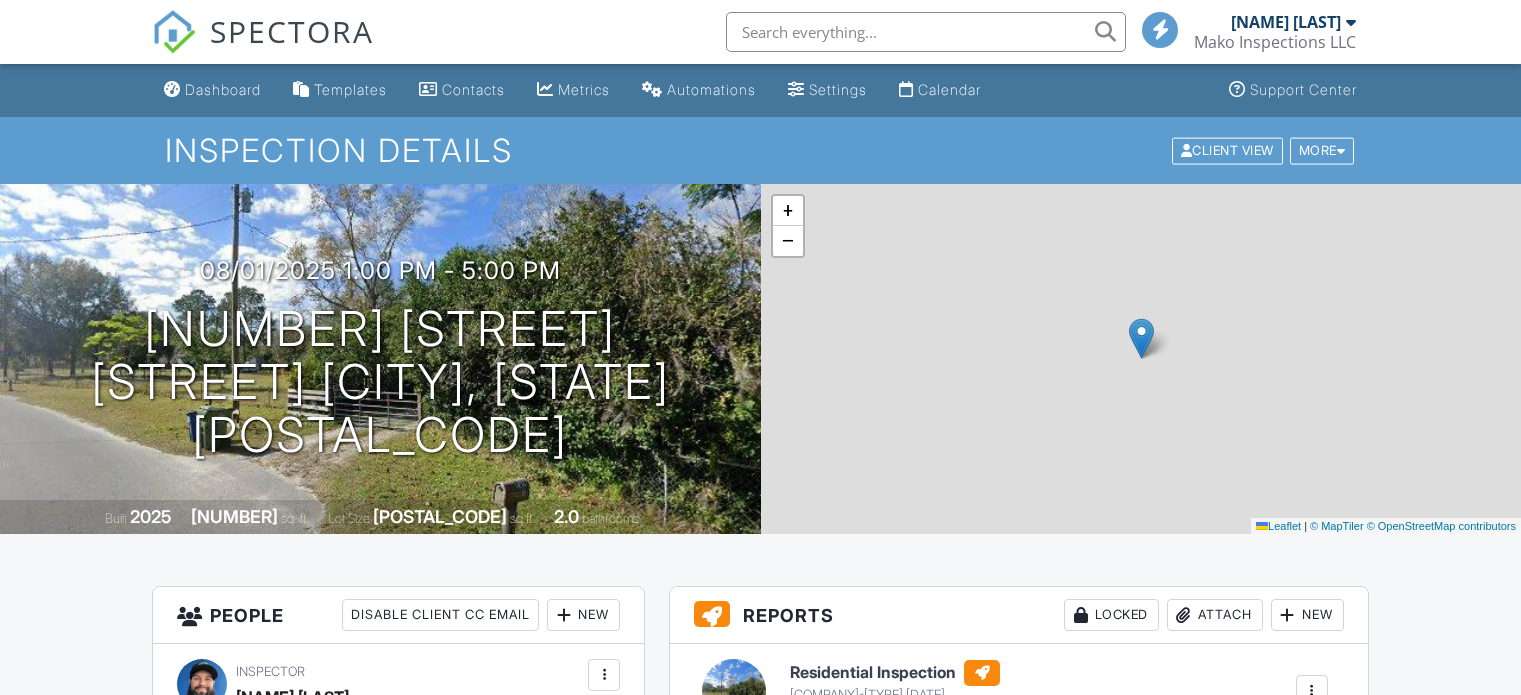 scroll, scrollTop: 0, scrollLeft: 0, axis: both 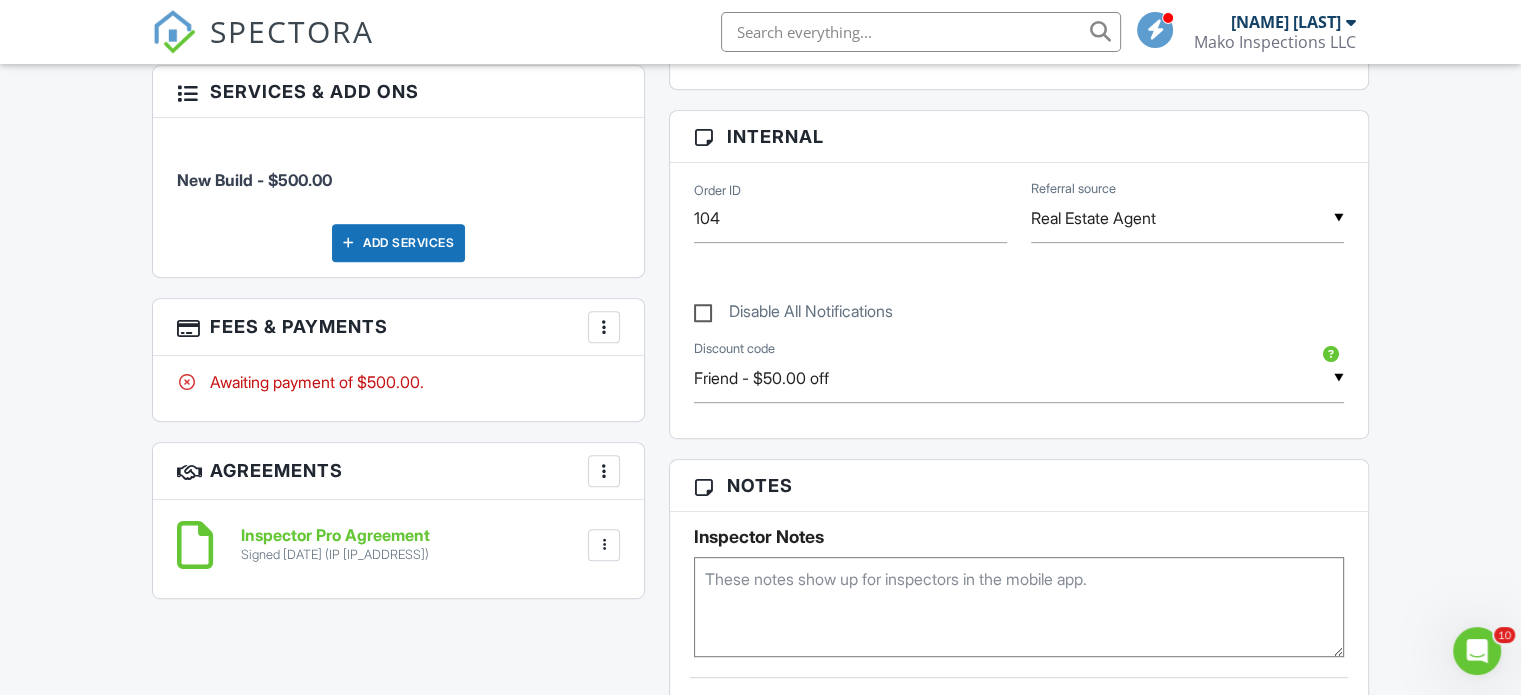 click at bounding box center [604, 327] 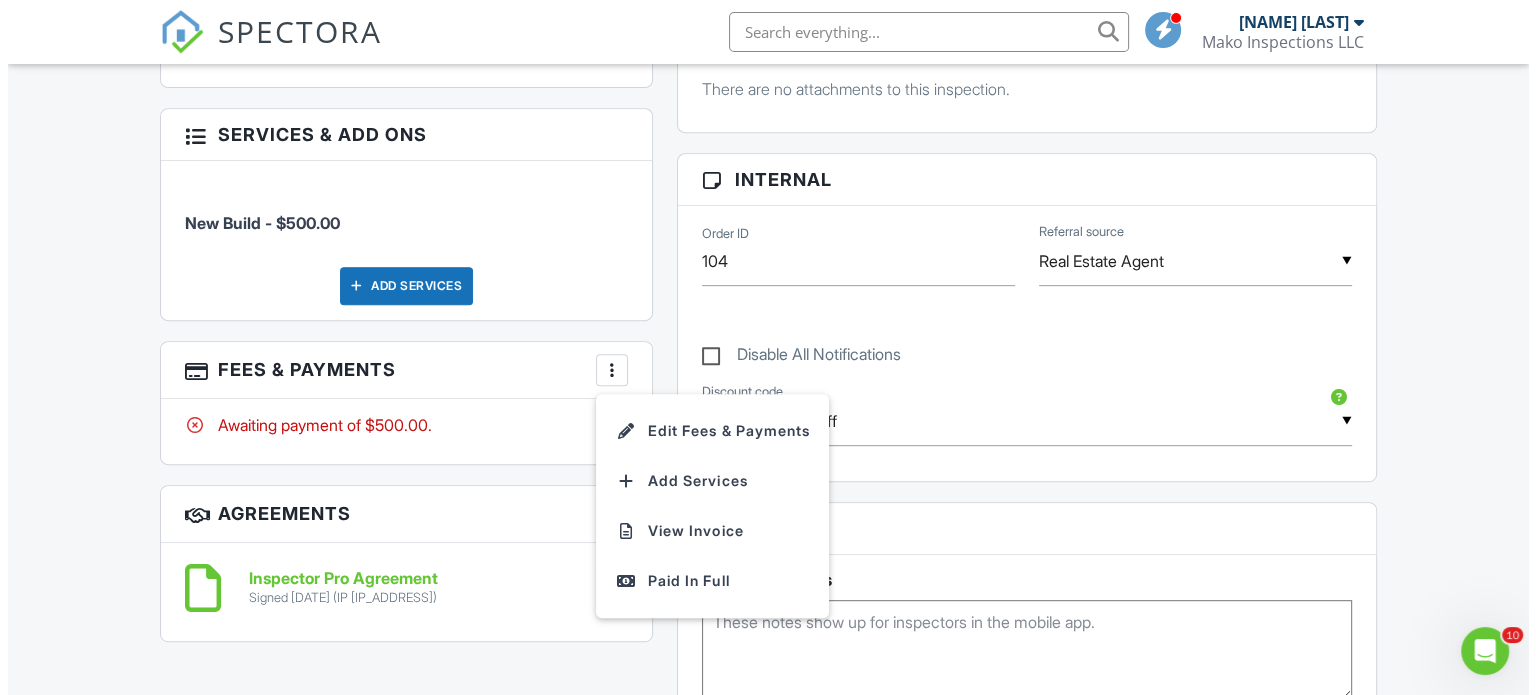 scroll, scrollTop: 1000, scrollLeft: 0, axis: vertical 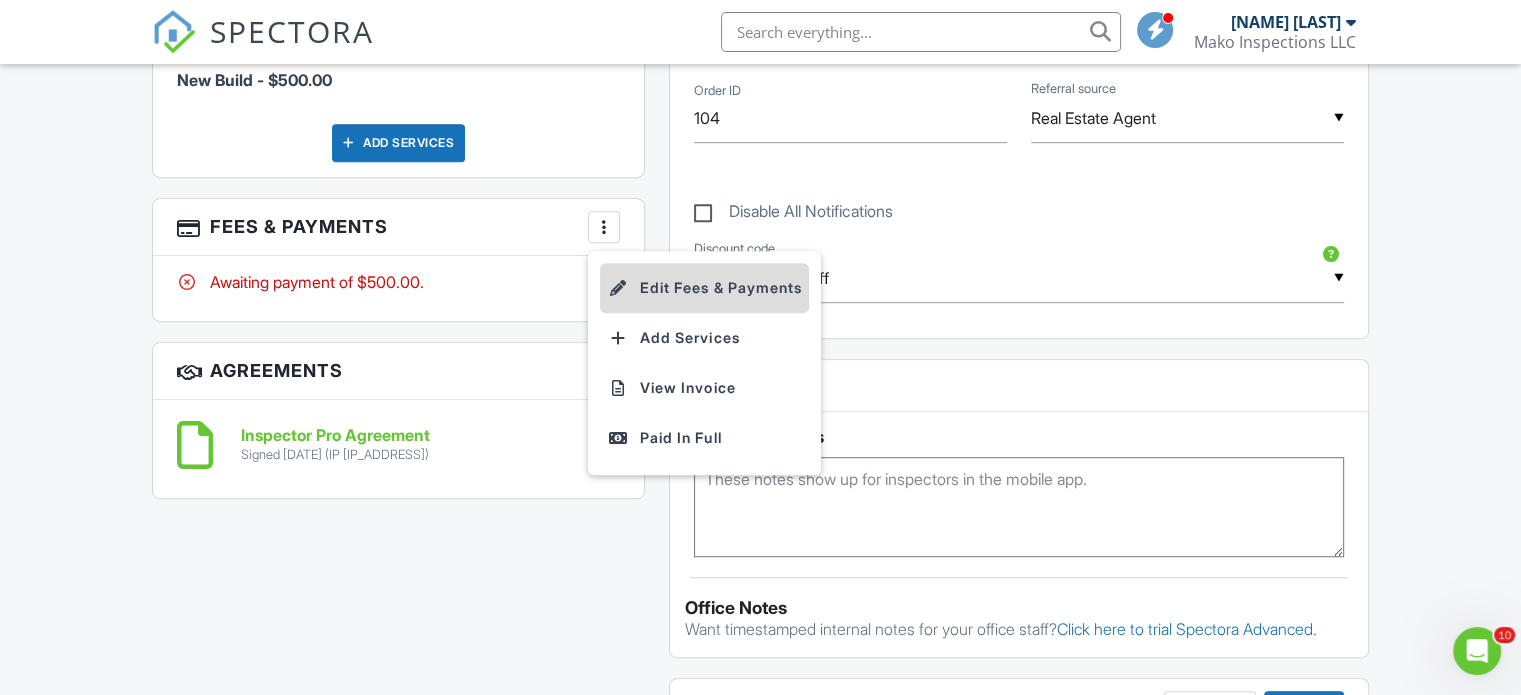click on "Edit Fees & Payments" at bounding box center (704, 288) 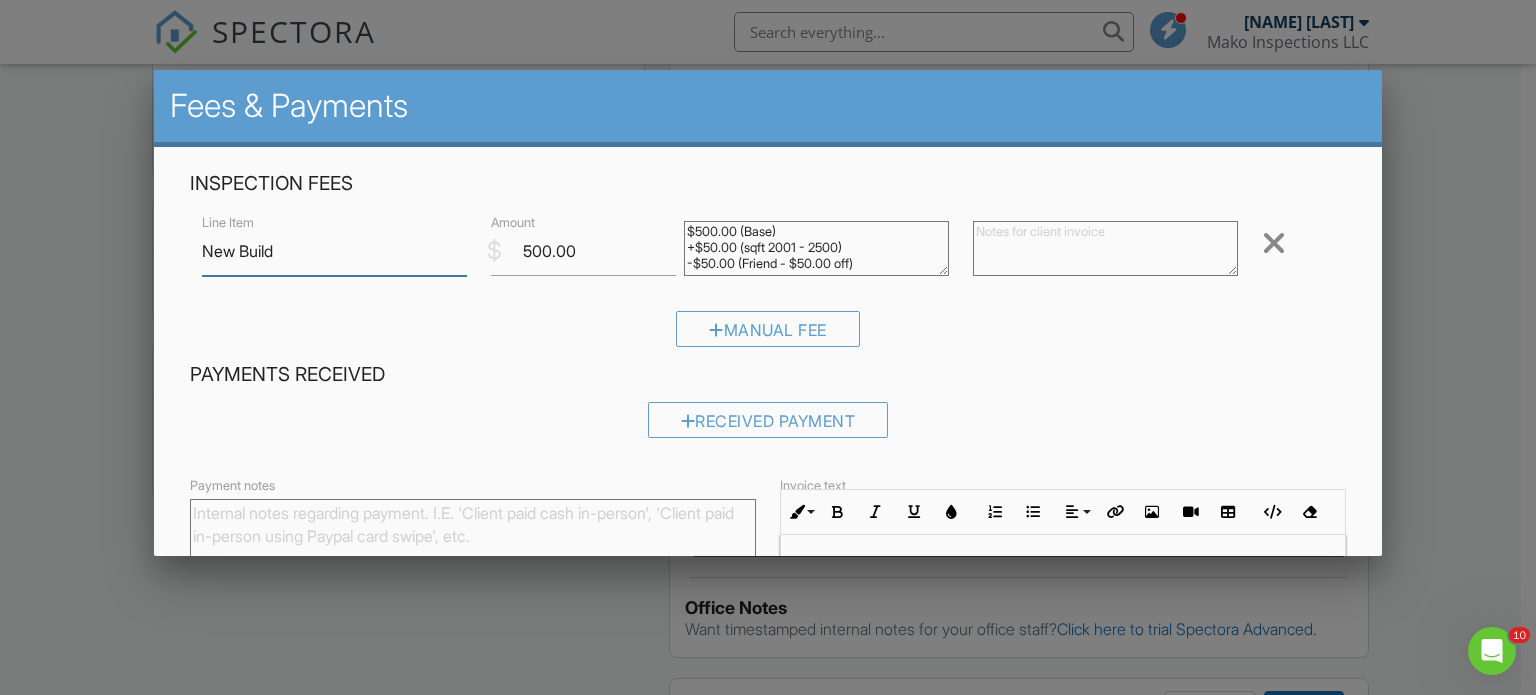 scroll, scrollTop: 0, scrollLeft: 0, axis: both 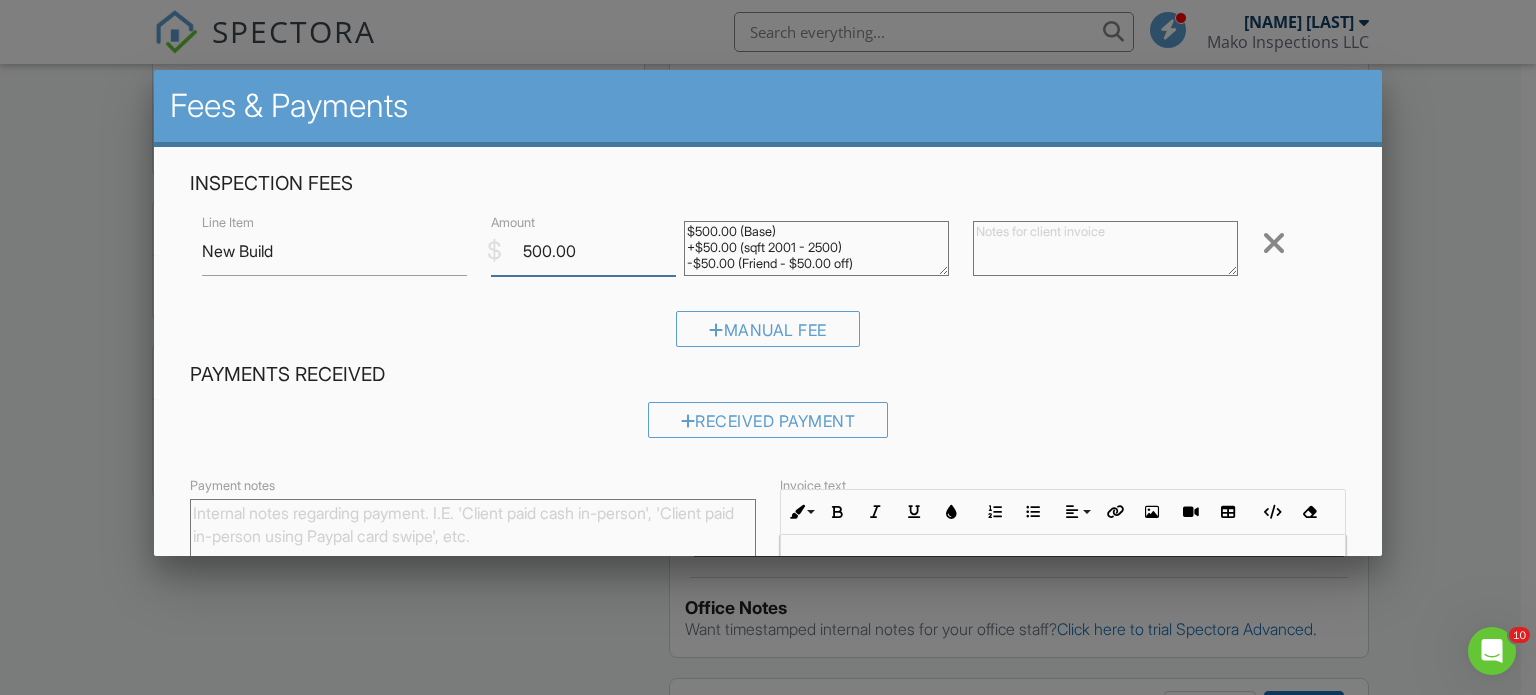 click on "500.00" at bounding box center (583, 251) 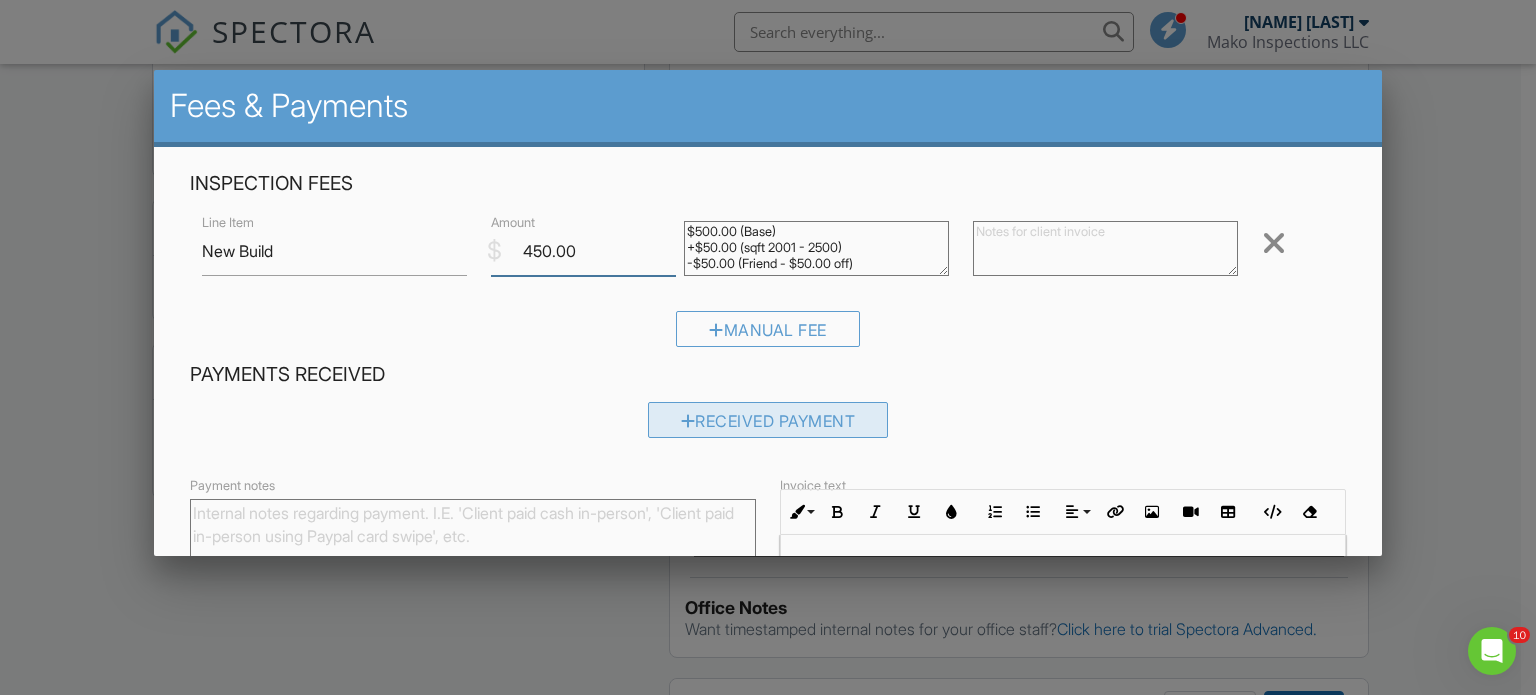 type on "450.00" 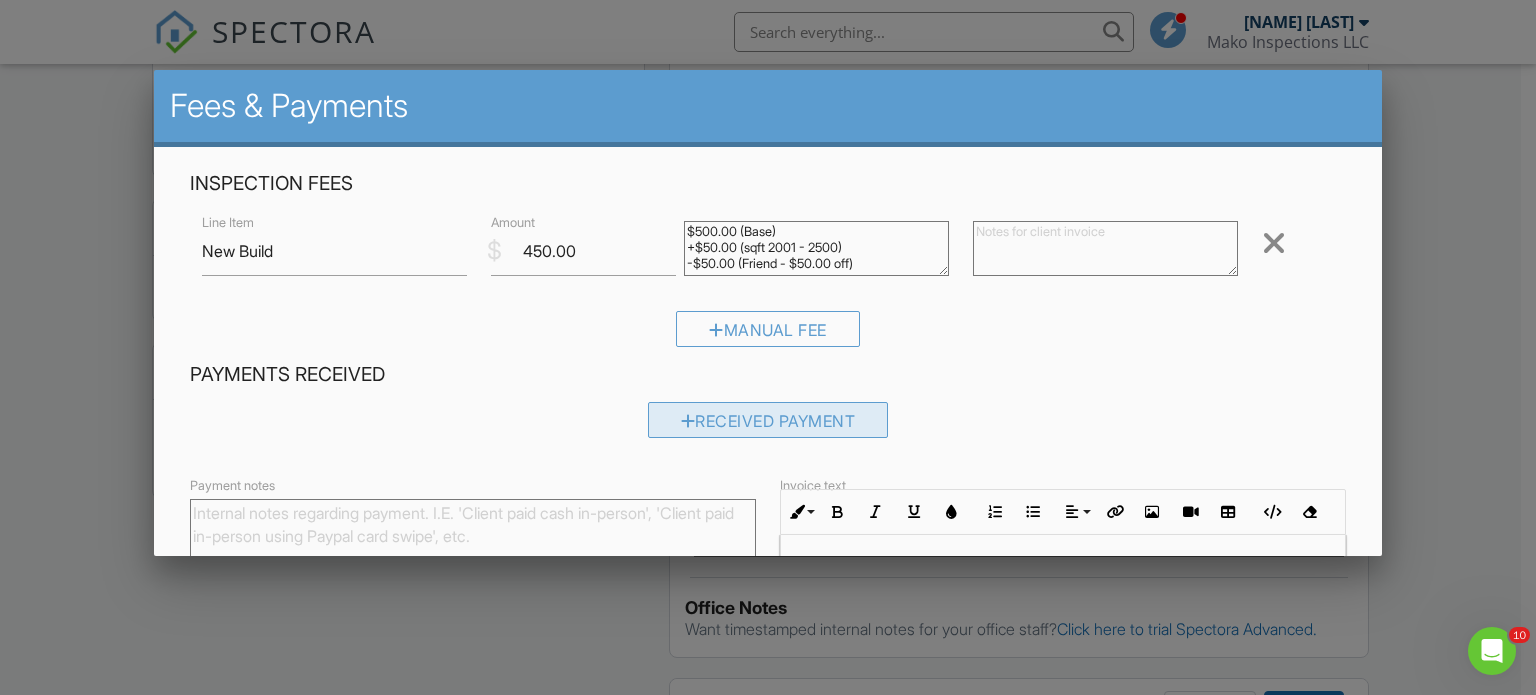 click on "Received Payment" at bounding box center [768, 420] 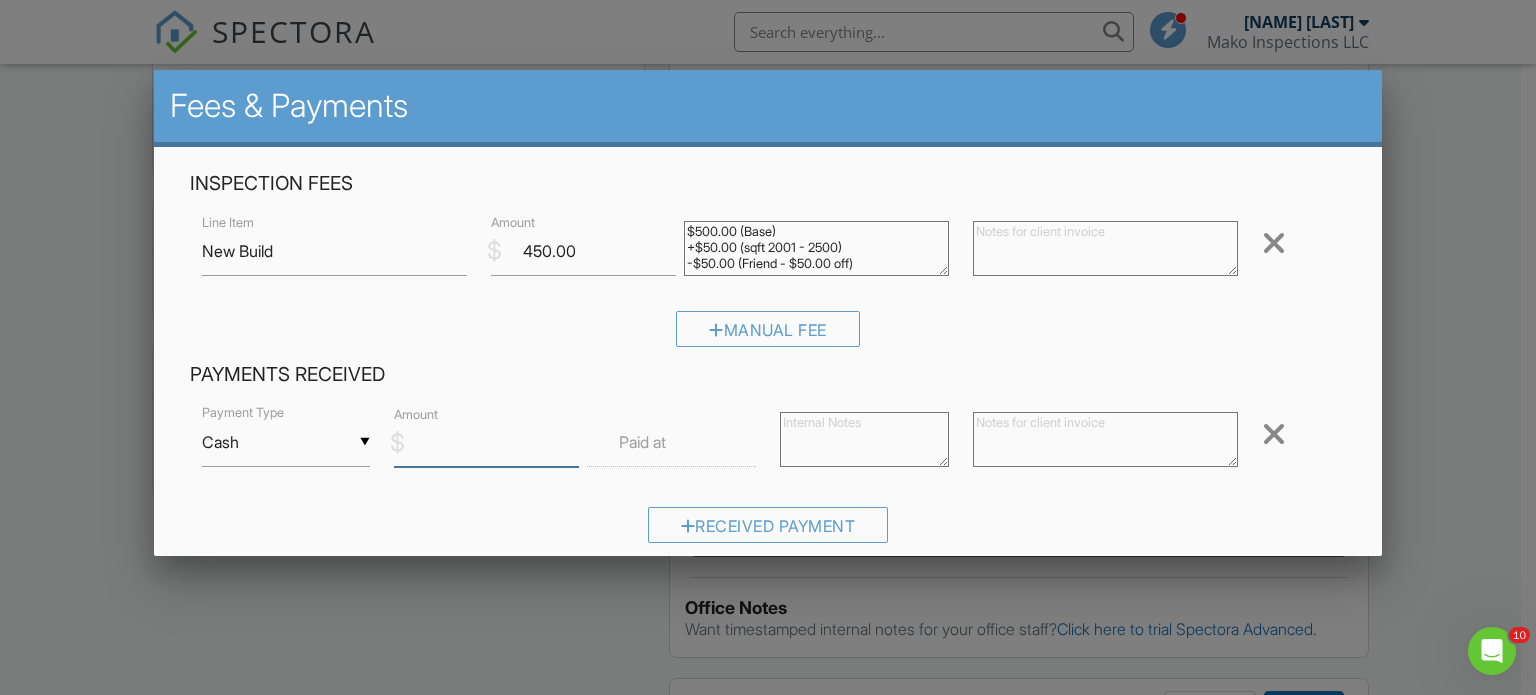 click on "Amount" at bounding box center (486, 442) 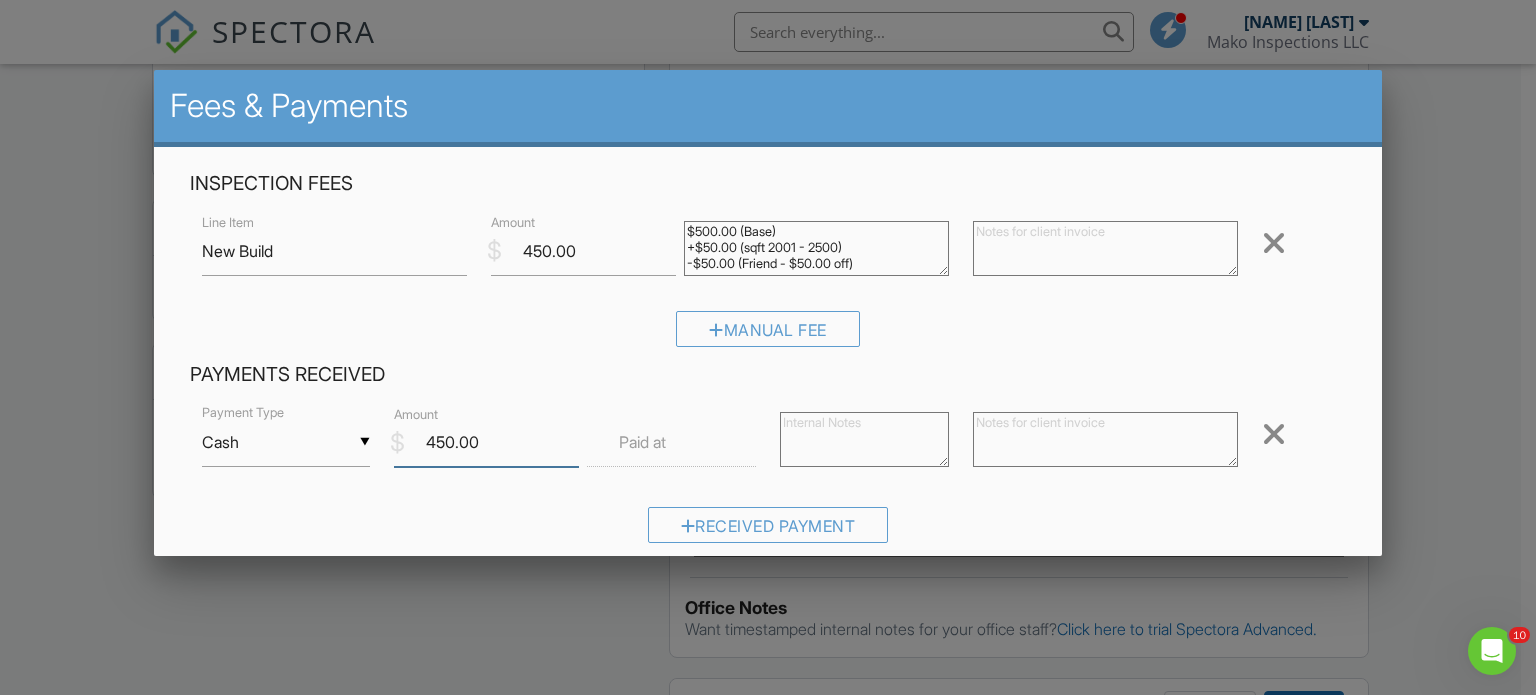 type on "450.00" 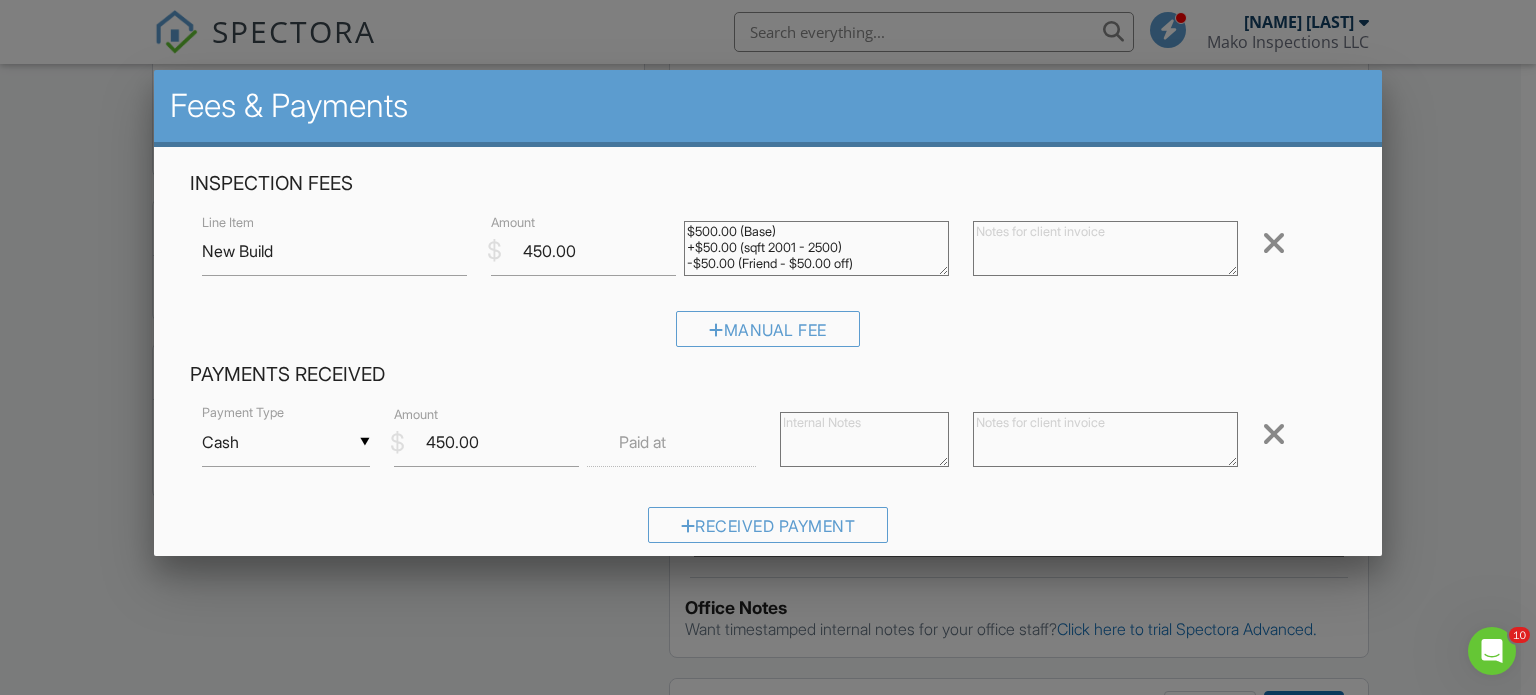 click on "▼ Cash Cash Check On-Site Card Other Cash
Check
On-Site Card
Other
Payment Type
$
Amount
450.00
Paid at
Remove" at bounding box center (768, 444) 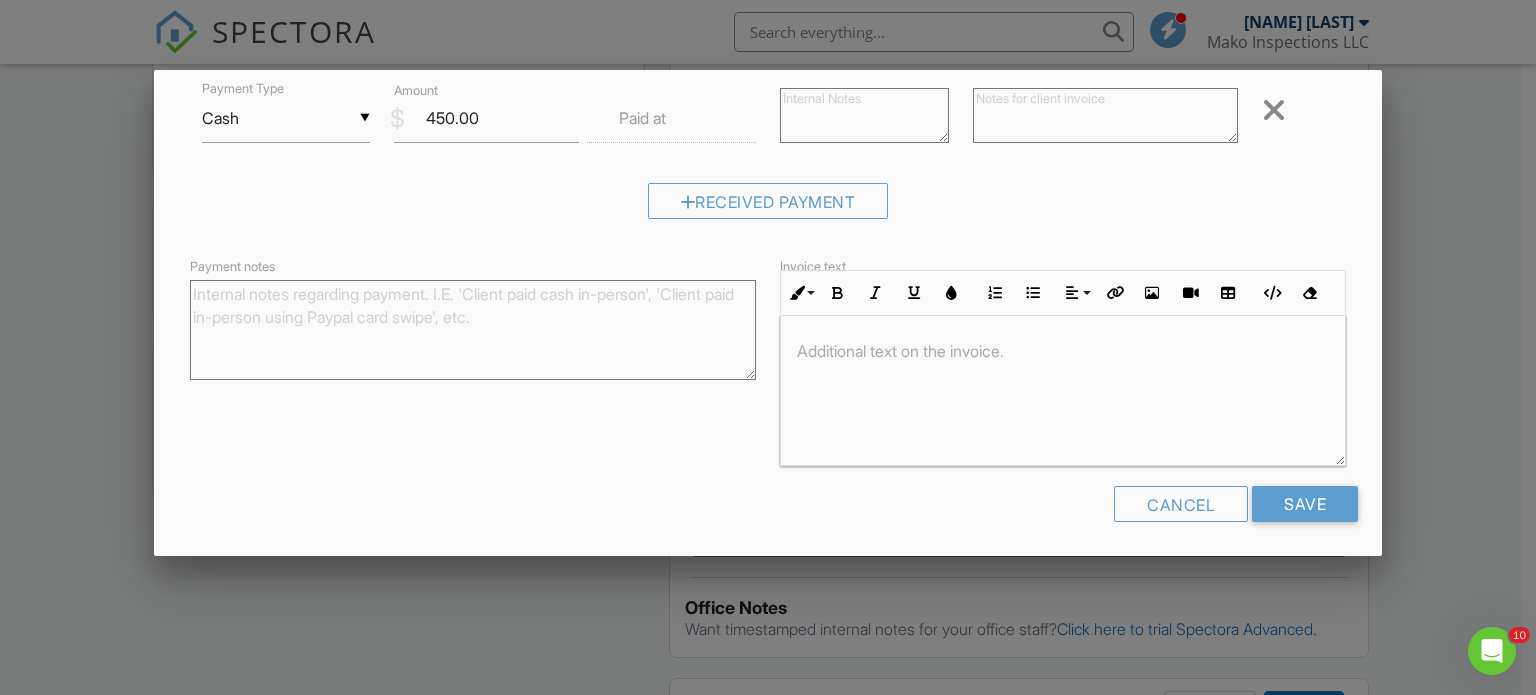 scroll, scrollTop: 328, scrollLeft: 0, axis: vertical 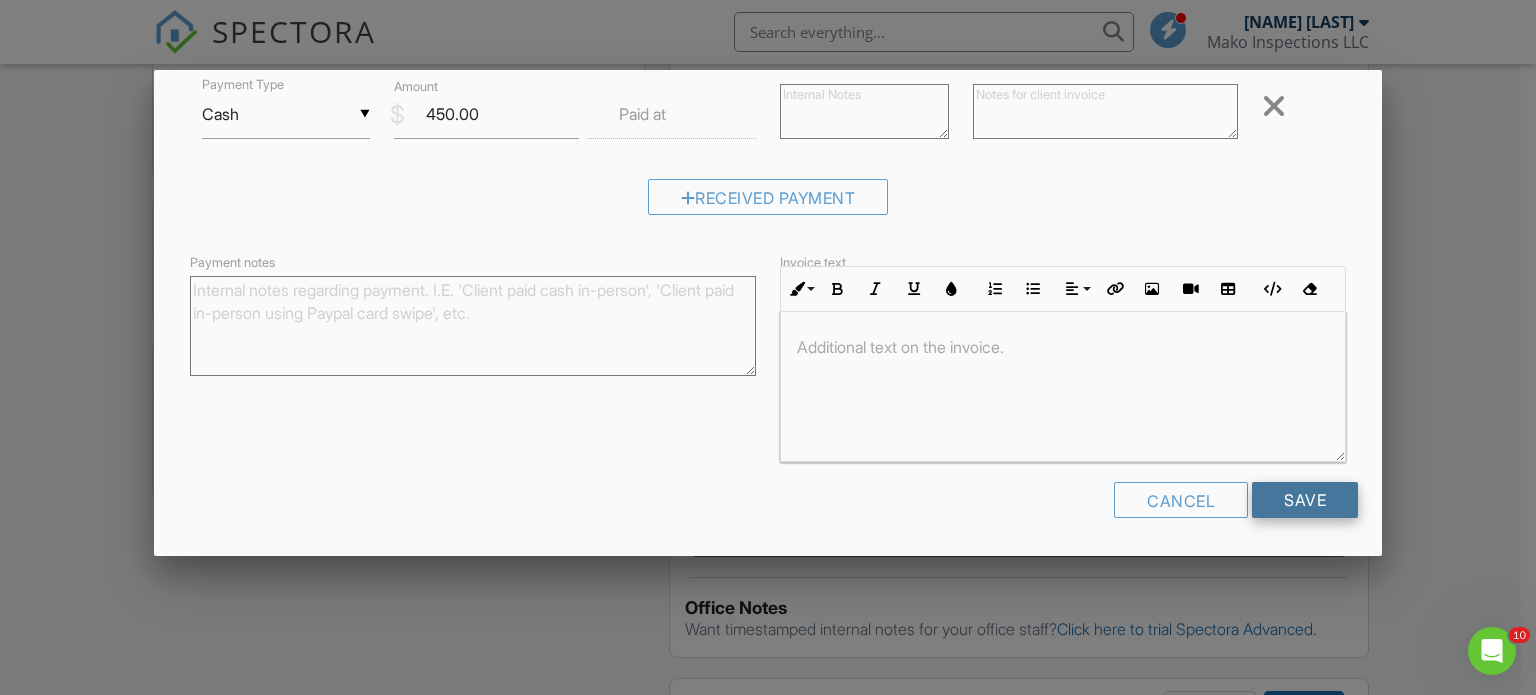 click on "Save" at bounding box center (1305, 500) 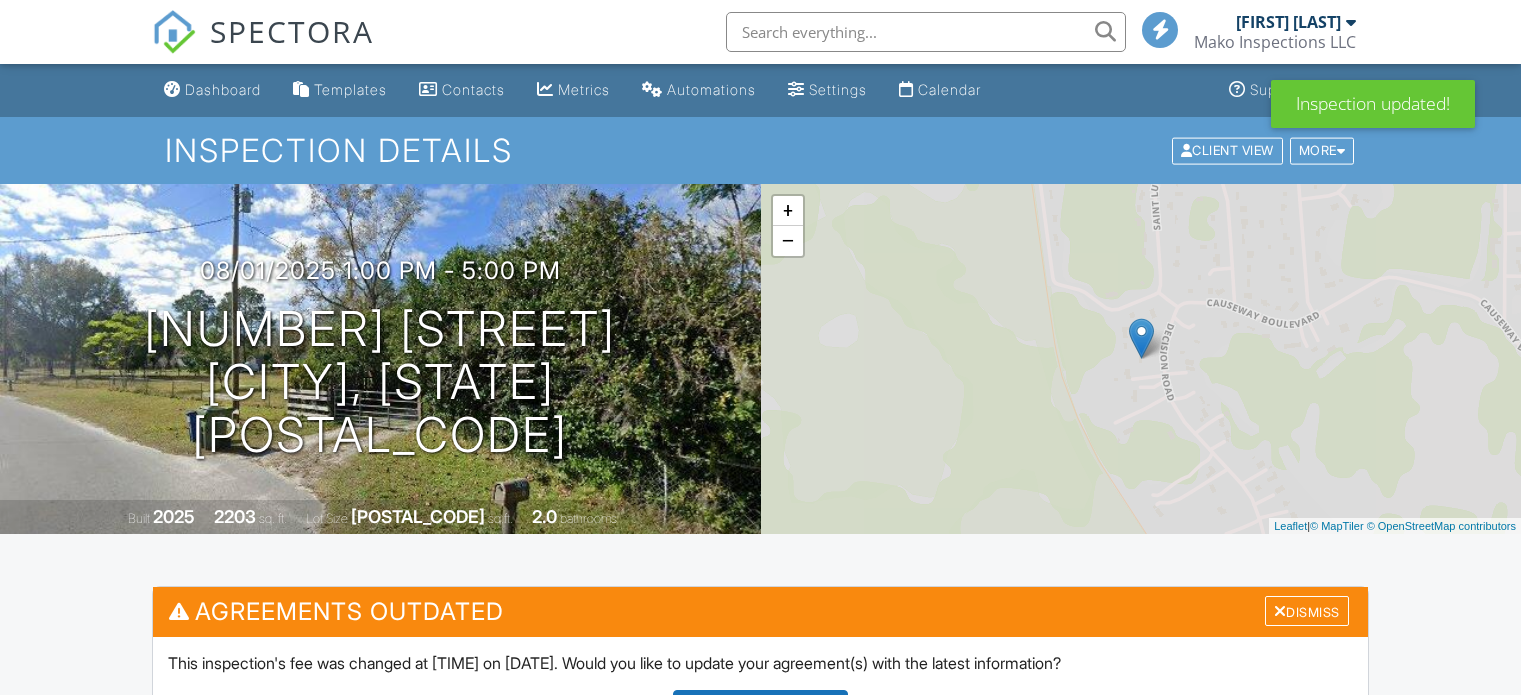 scroll, scrollTop: 0, scrollLeft: 0, axis: both 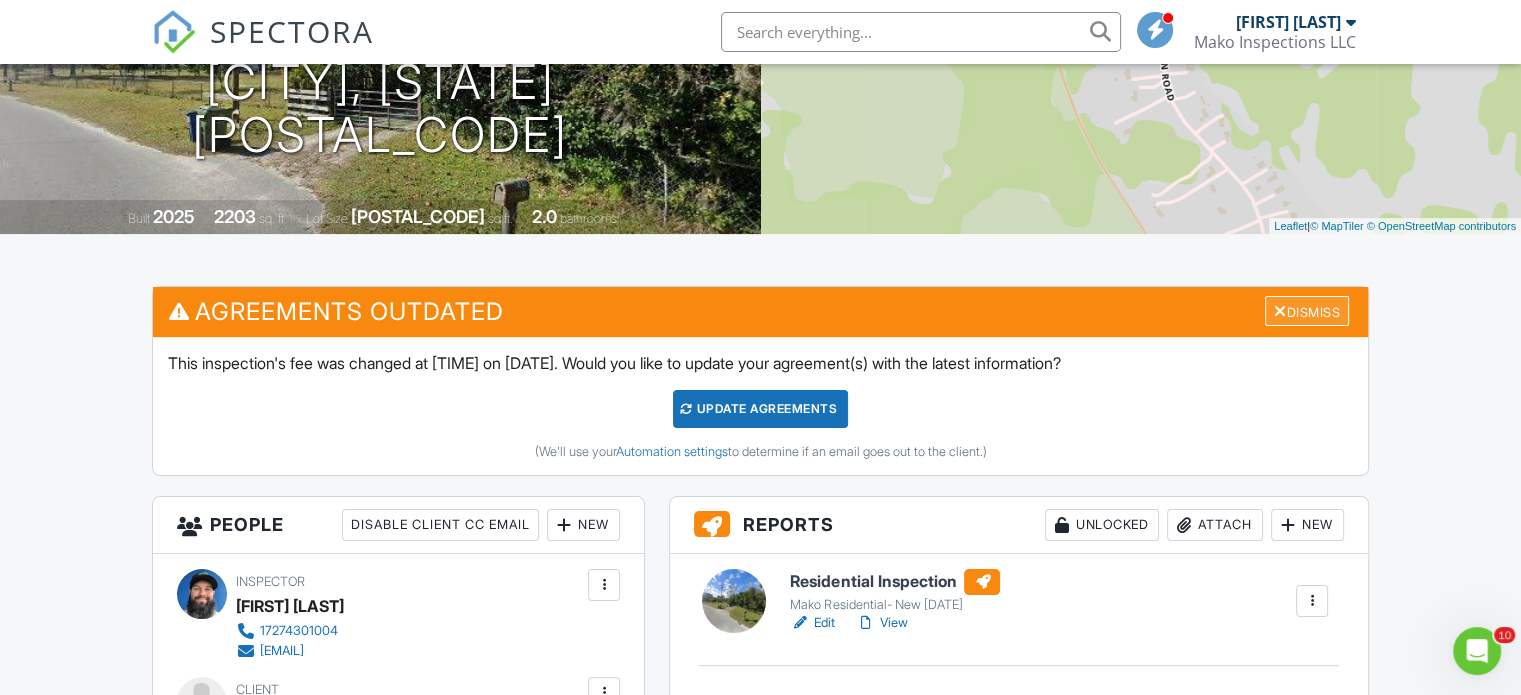 click on "Dismiss" at bounding box center [1307, 311] 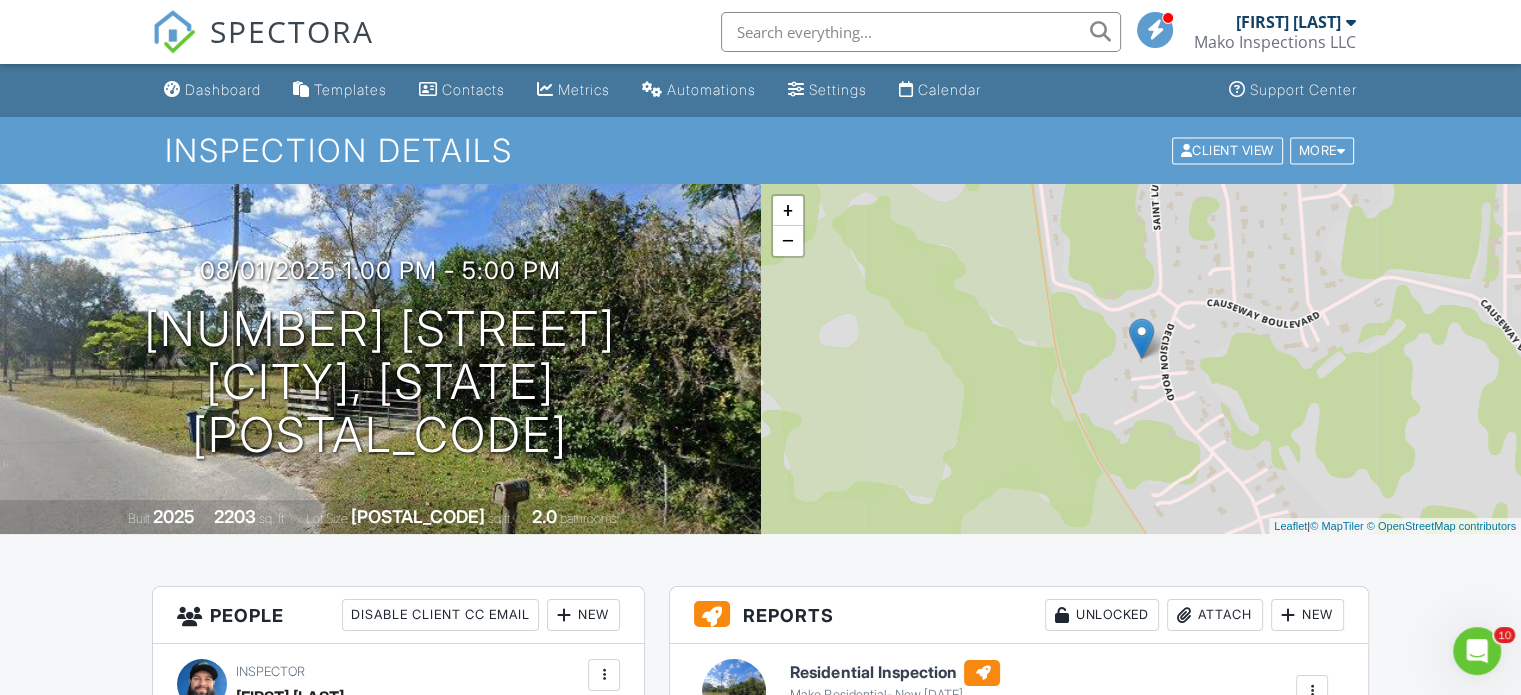 scroll, scrollTop: 0, scrollLeft: 0, axis: both 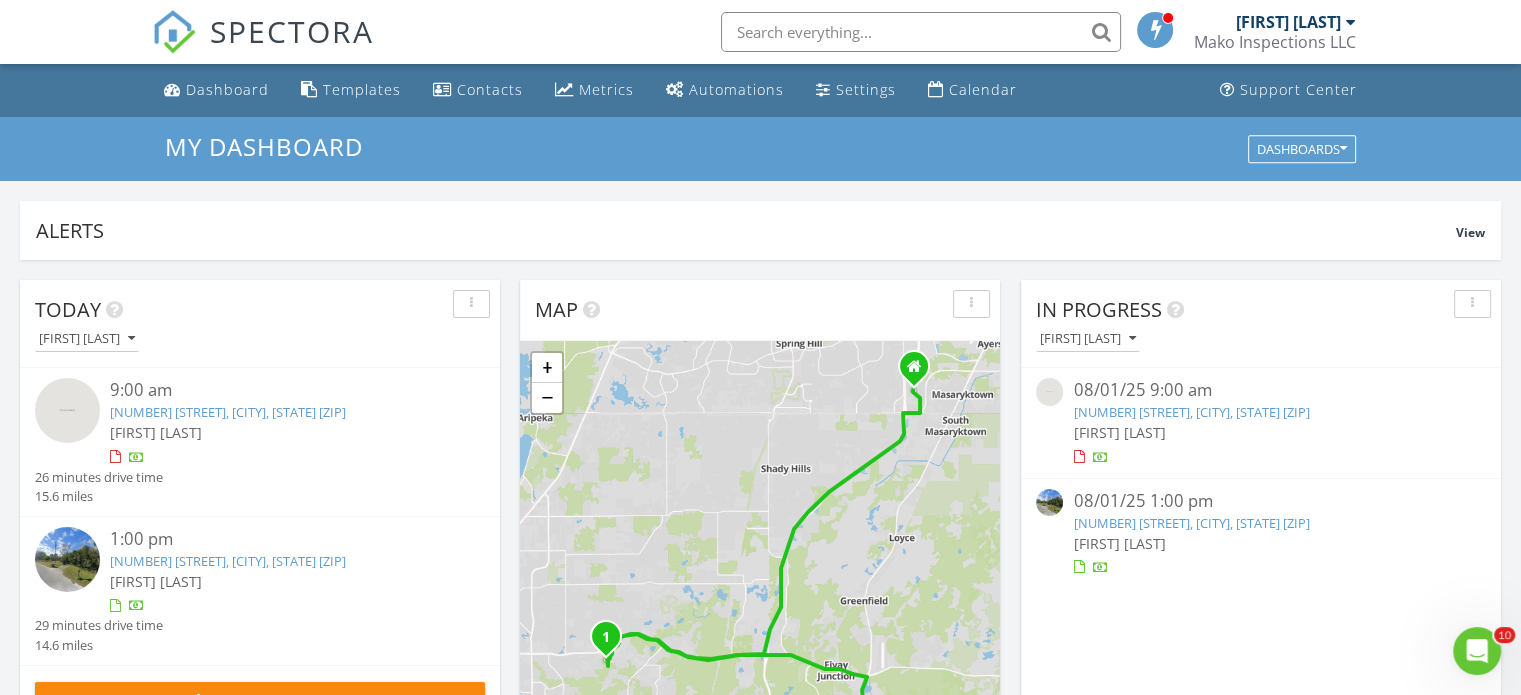 click on "[NUMBER] [STREET], [CITY], [STATE] [POSTAL_CODE]" at bounding box center [1191, 412] 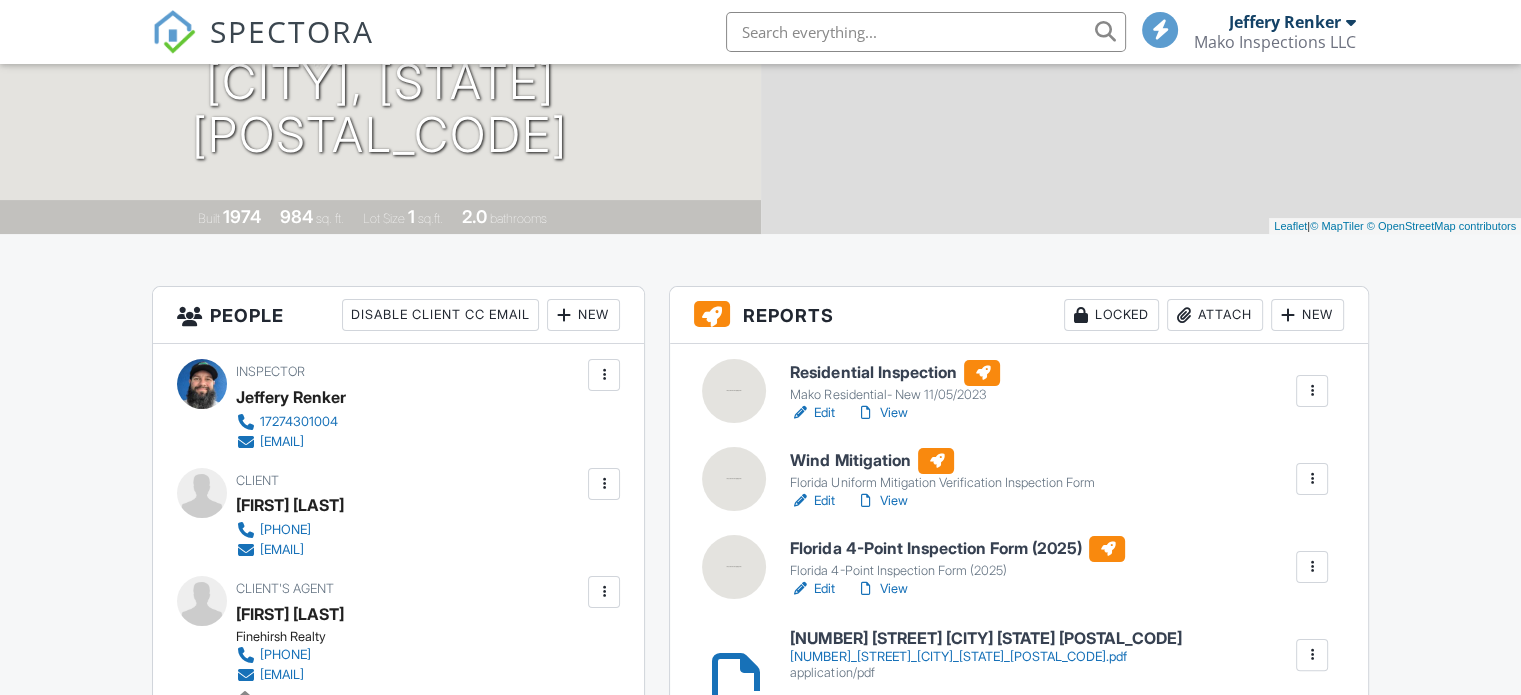 scroll, scrollTop: 300, scrollLeft: 0, axis: vertical 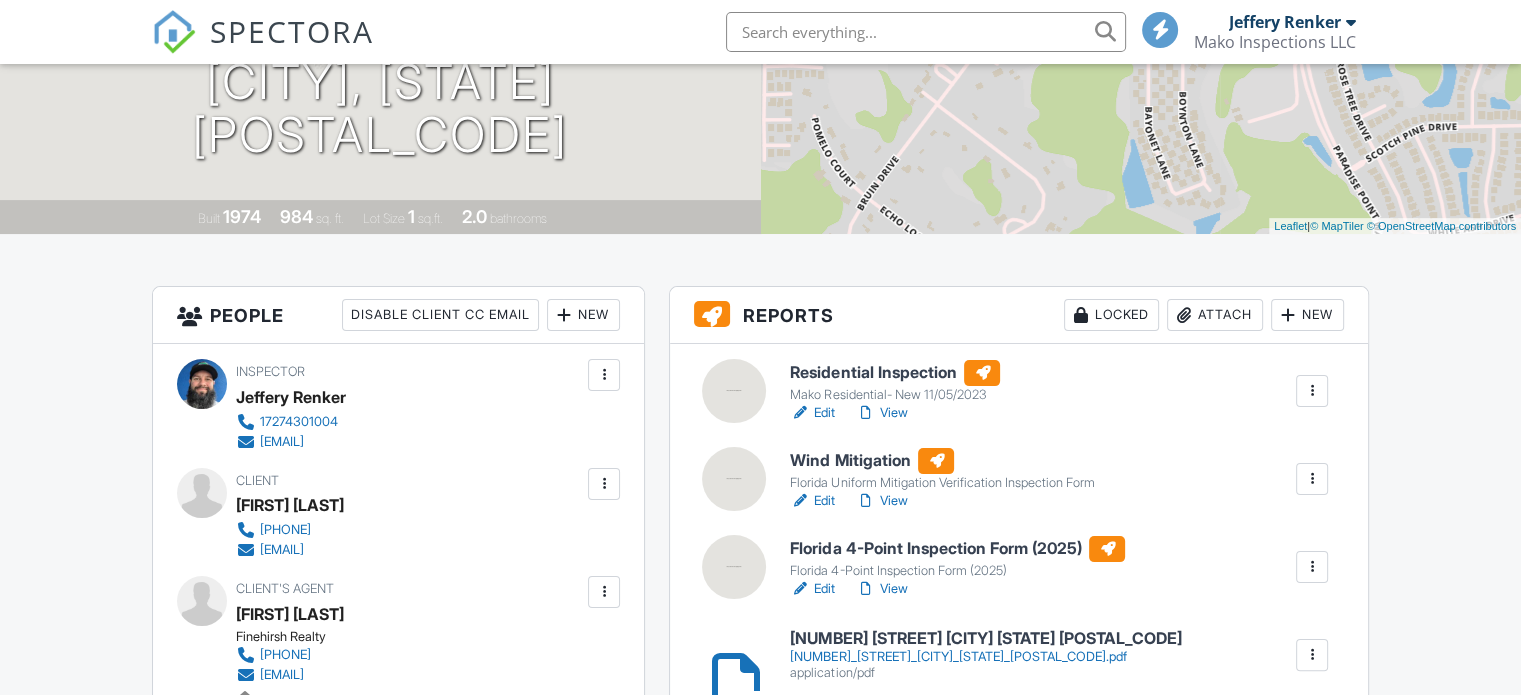 click on "Residential Inspection" at bounding box center (895, 373) 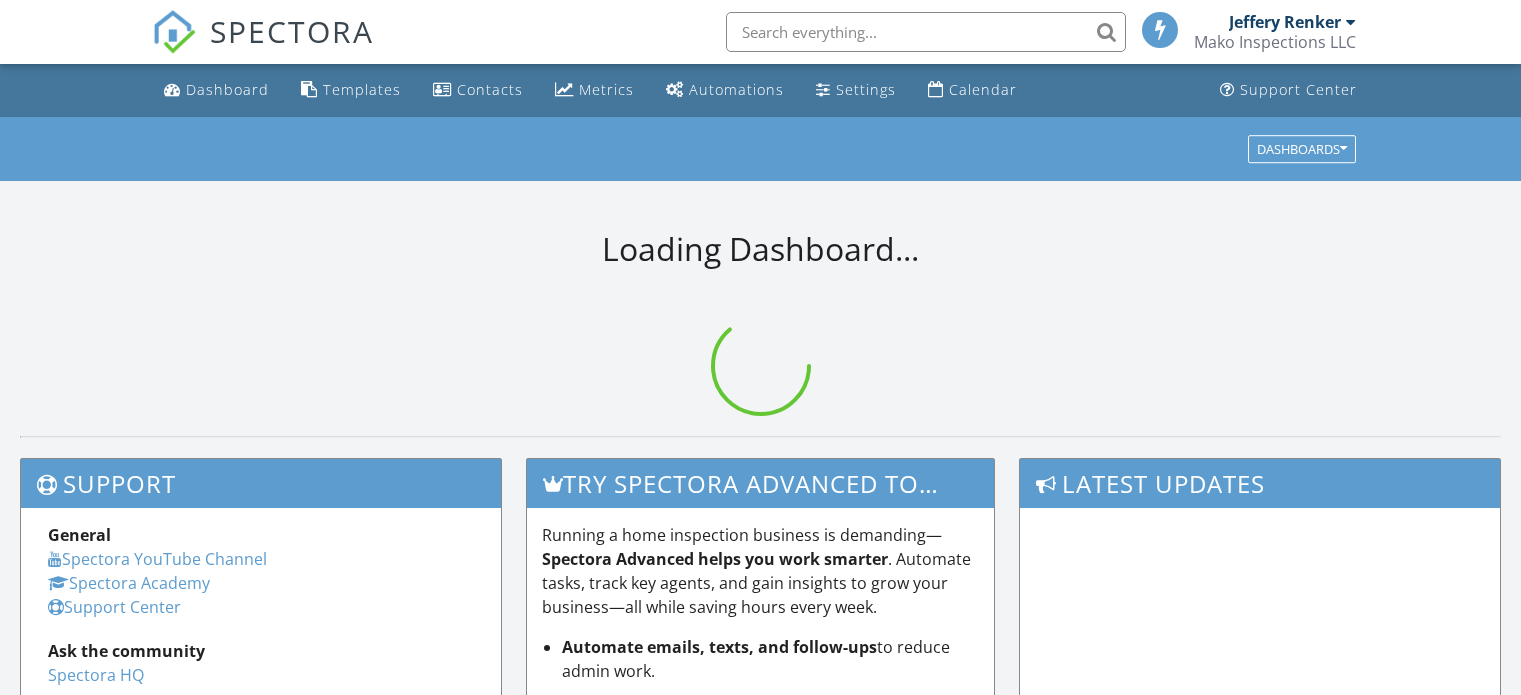 scroll, scrollTop: 0, scrollLeft: 0, axis: both 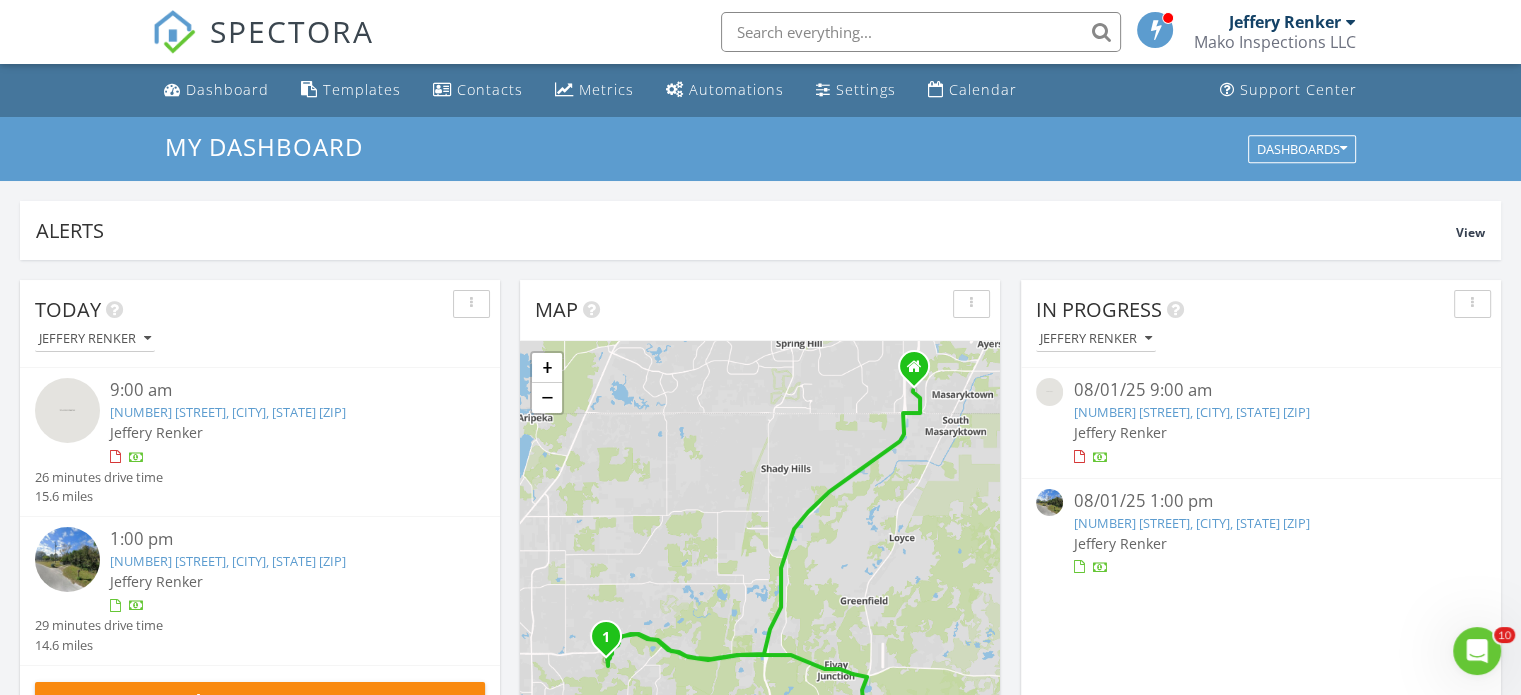 click on "[NUMBER] [STREET], [CITY], [STATE] [ZIP]" at bounding box center (1191, 412) 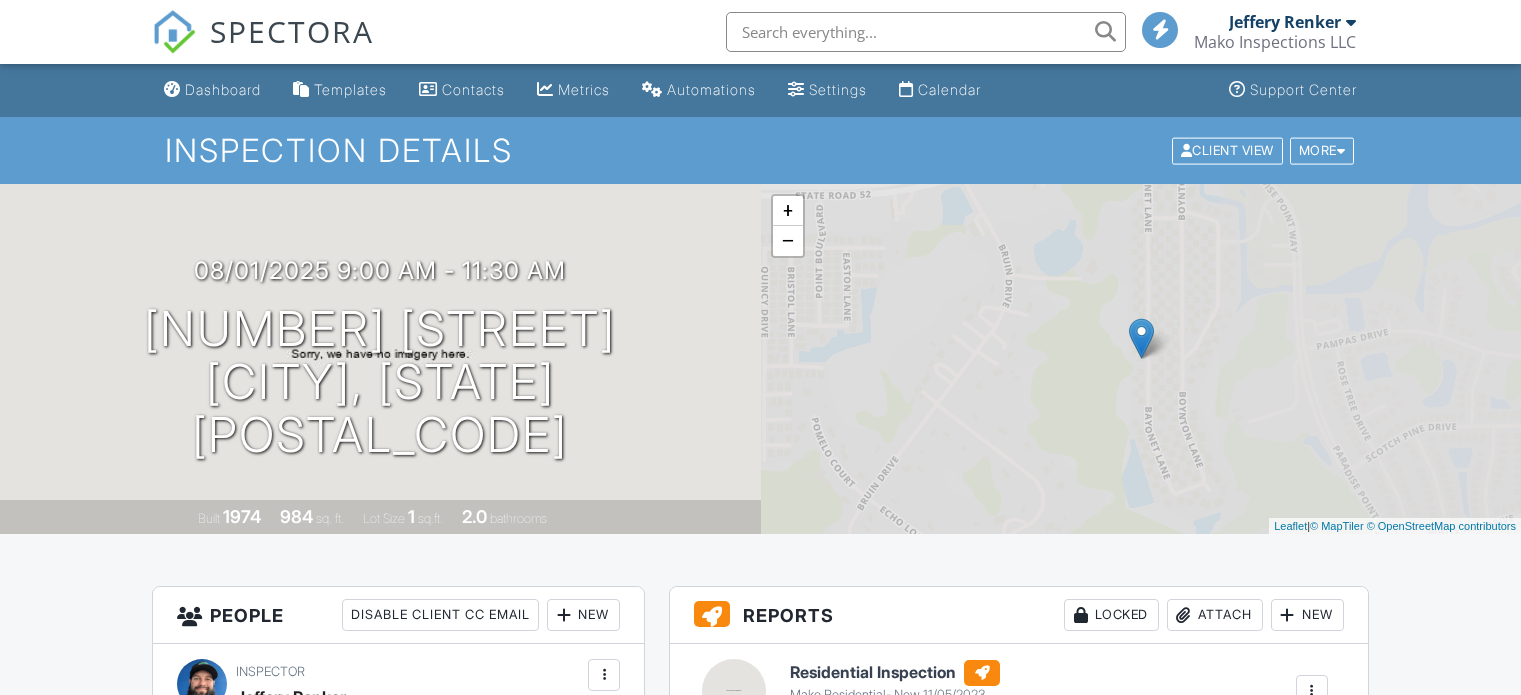 scroll, scrollTop: 0, scrollLeft: 0, axis: both 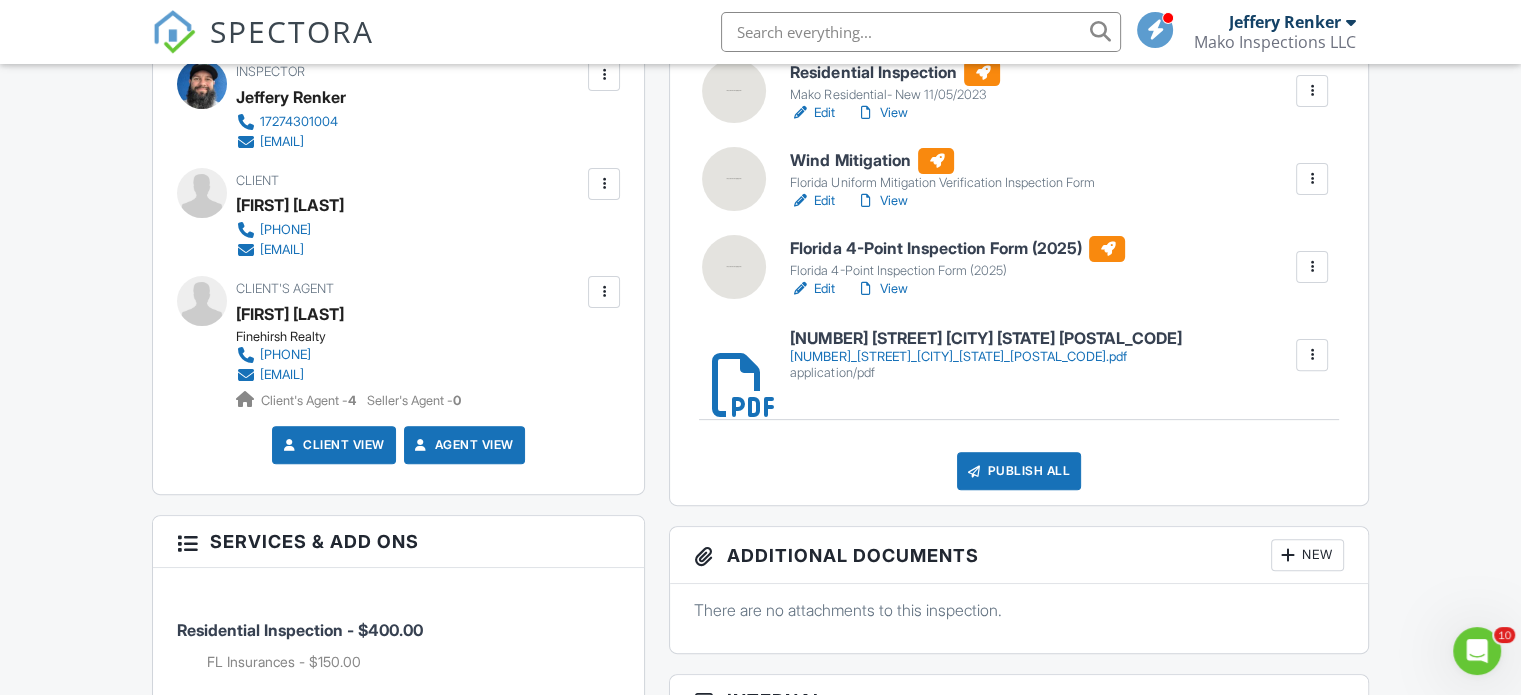 click on "Wind Mitigation" at bounding box center [942, 161] 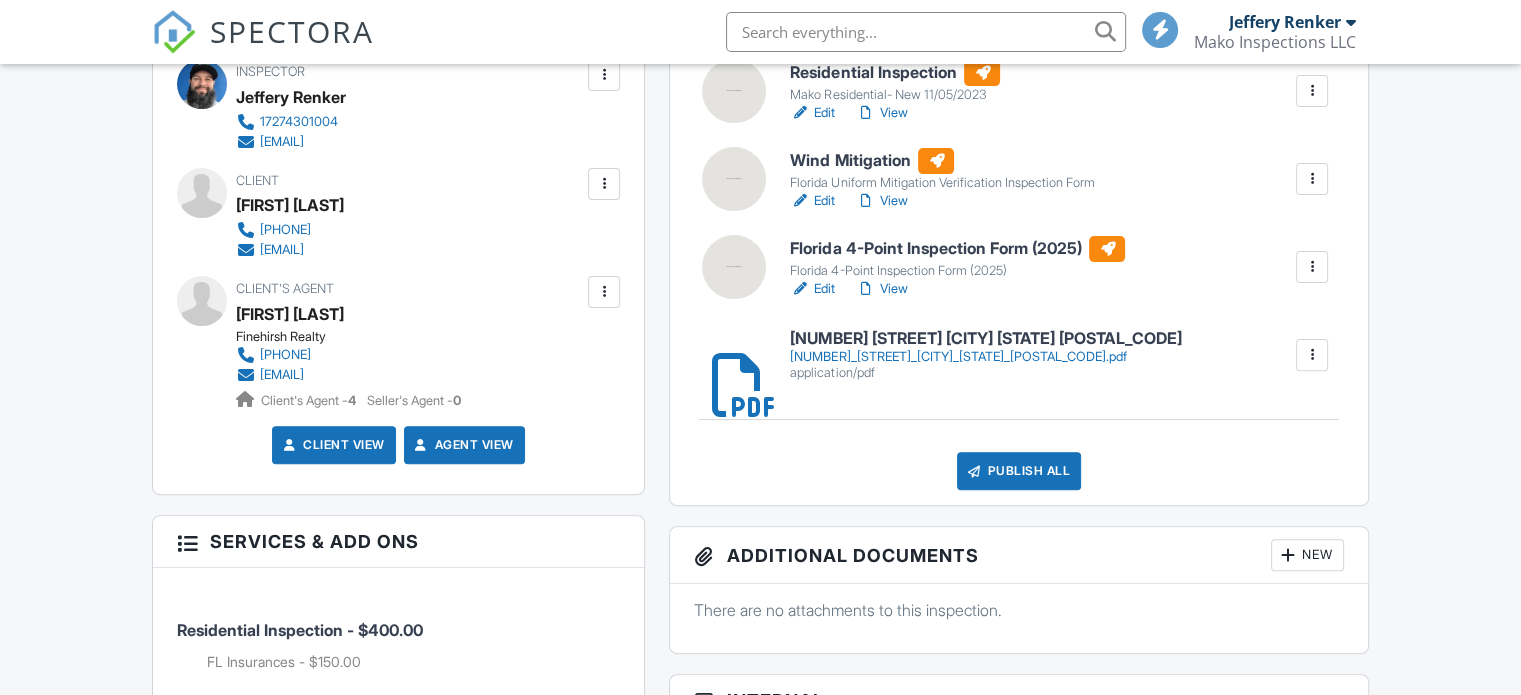 scroll, scrollTop: 600, scrollLeft: 0, axis: vertical 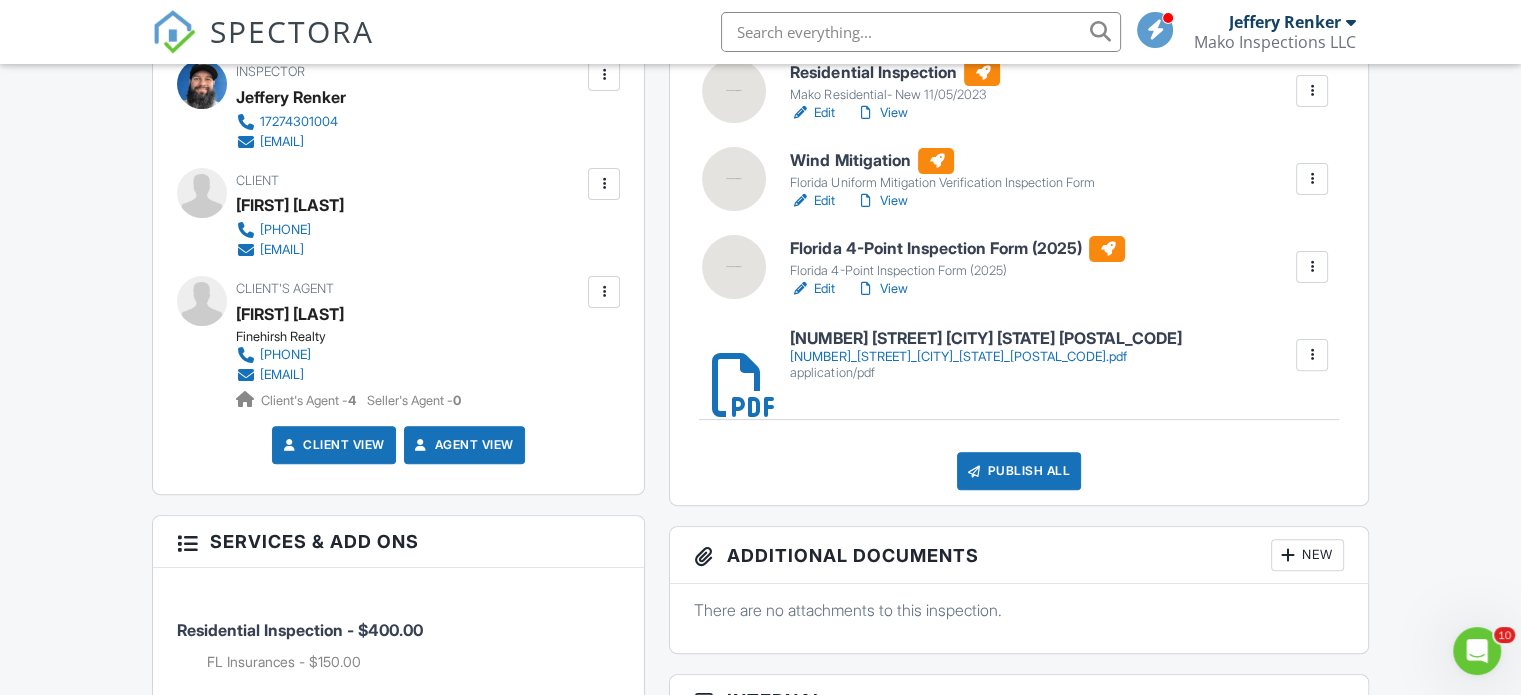 click on "Florida 4-Point Inspection Form (2025)" at bounding box center [957, 249] 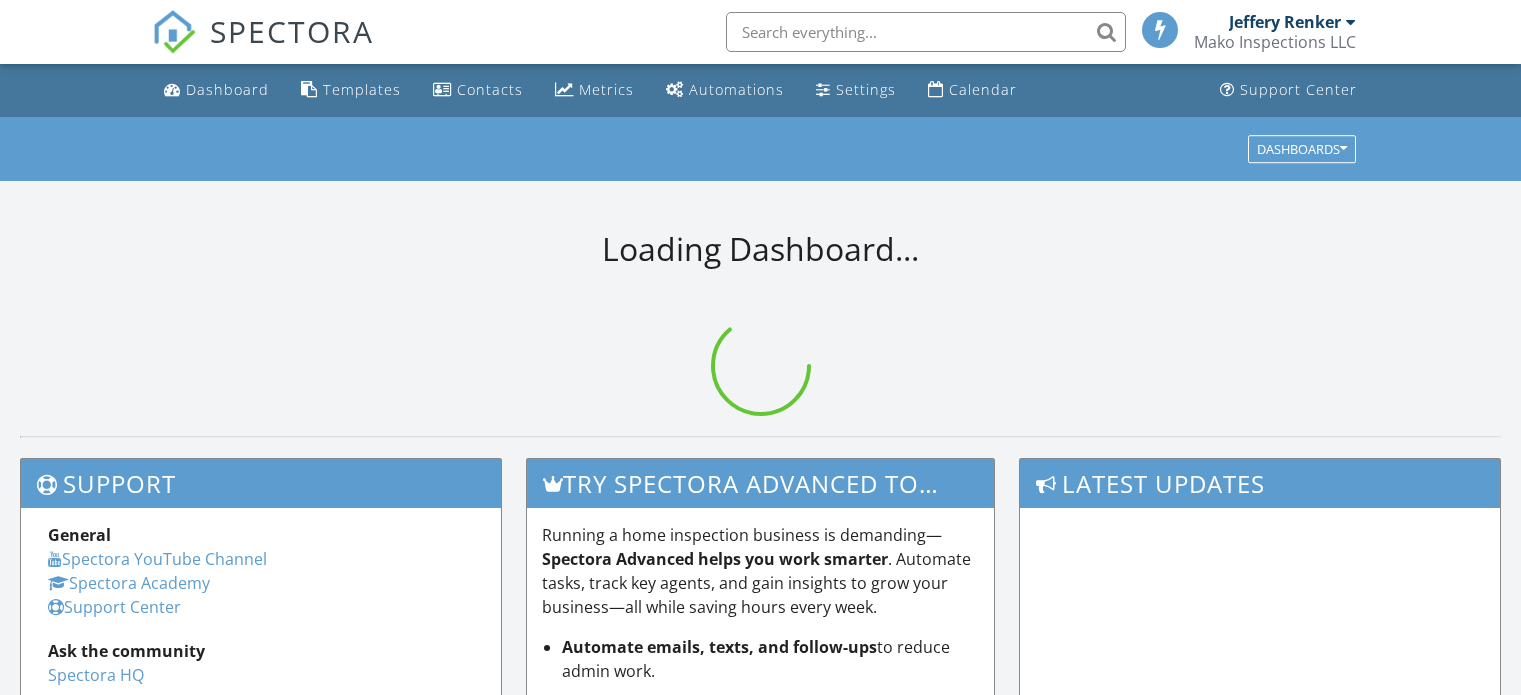 scroll, scrollTop: 0, scrollLeft: 0, axis: both 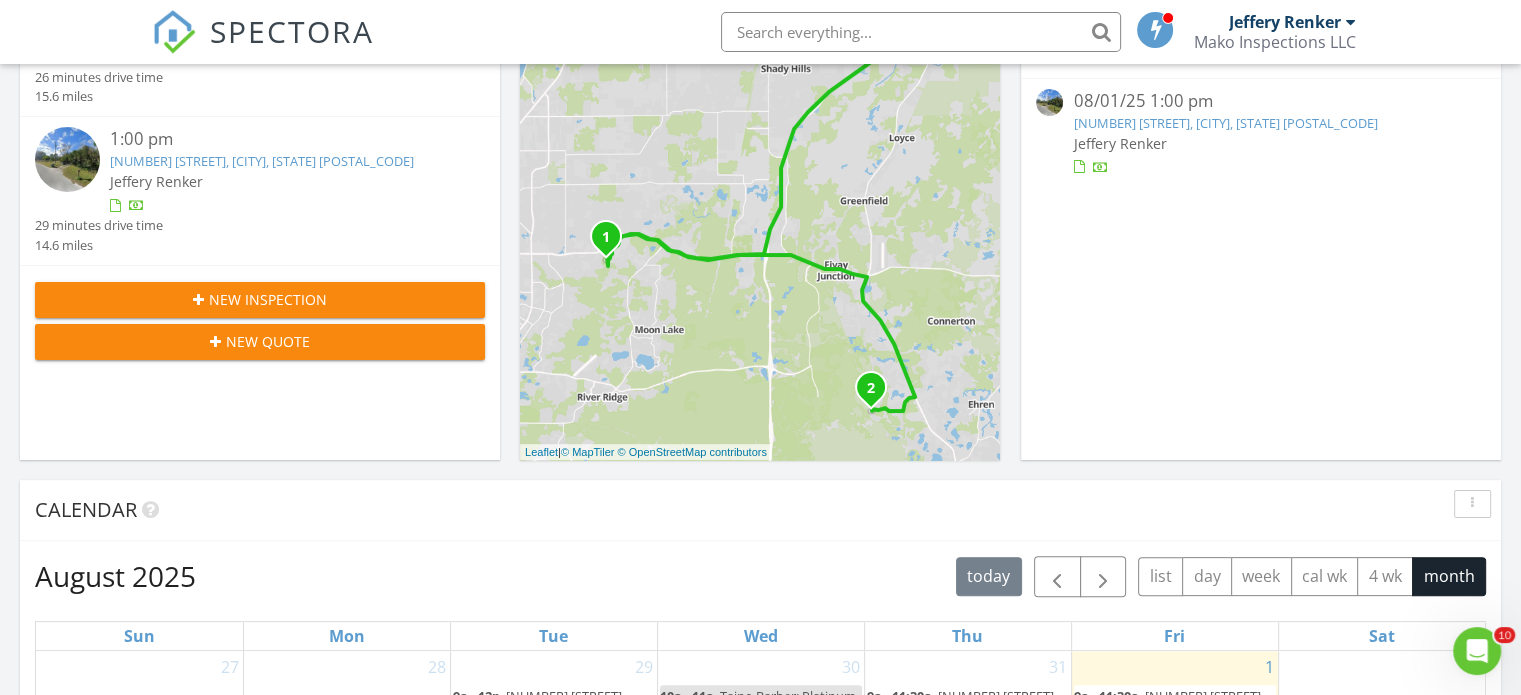 click on "[NUMBER] [STREET], [CITY], [STATE] [POSTAL_CODE]" at bounding box center [262, 161] 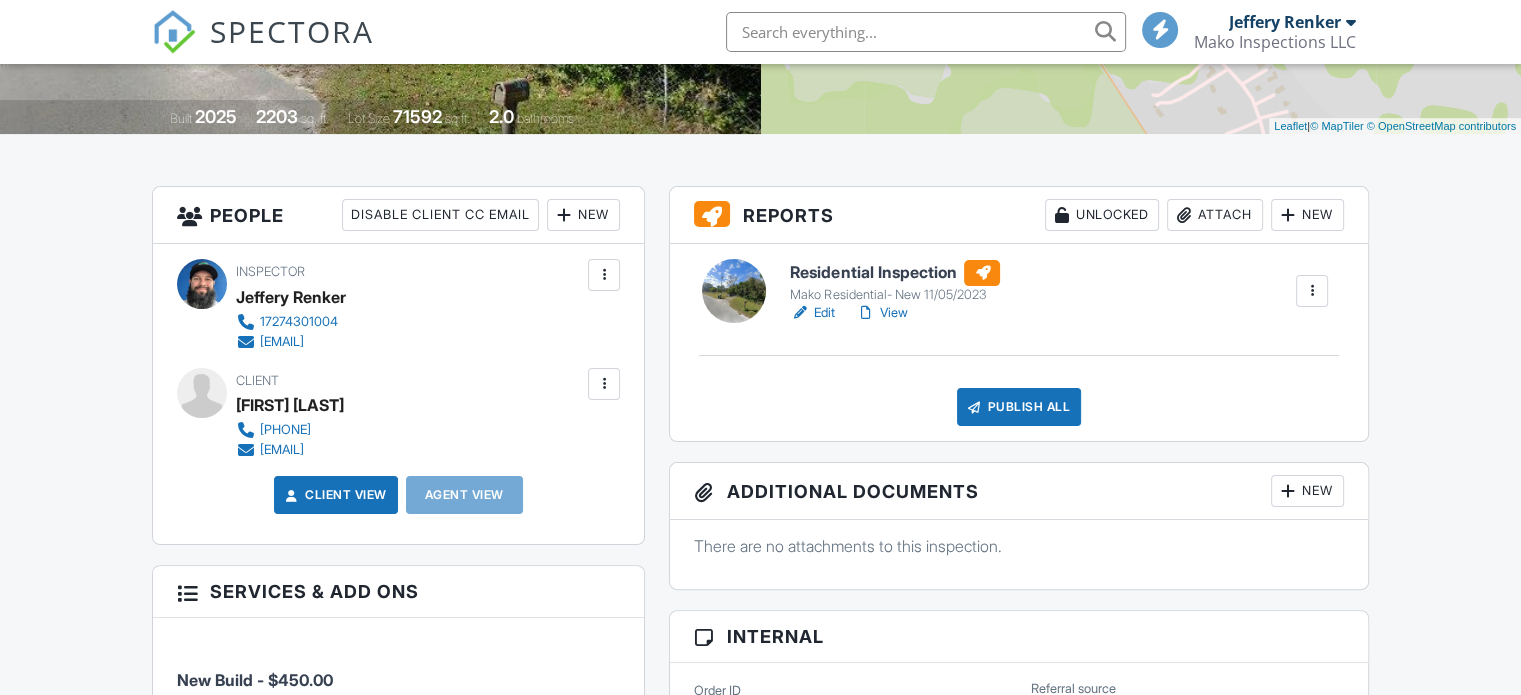 click on "Residential Inspection" at bounding box center [895, 273] 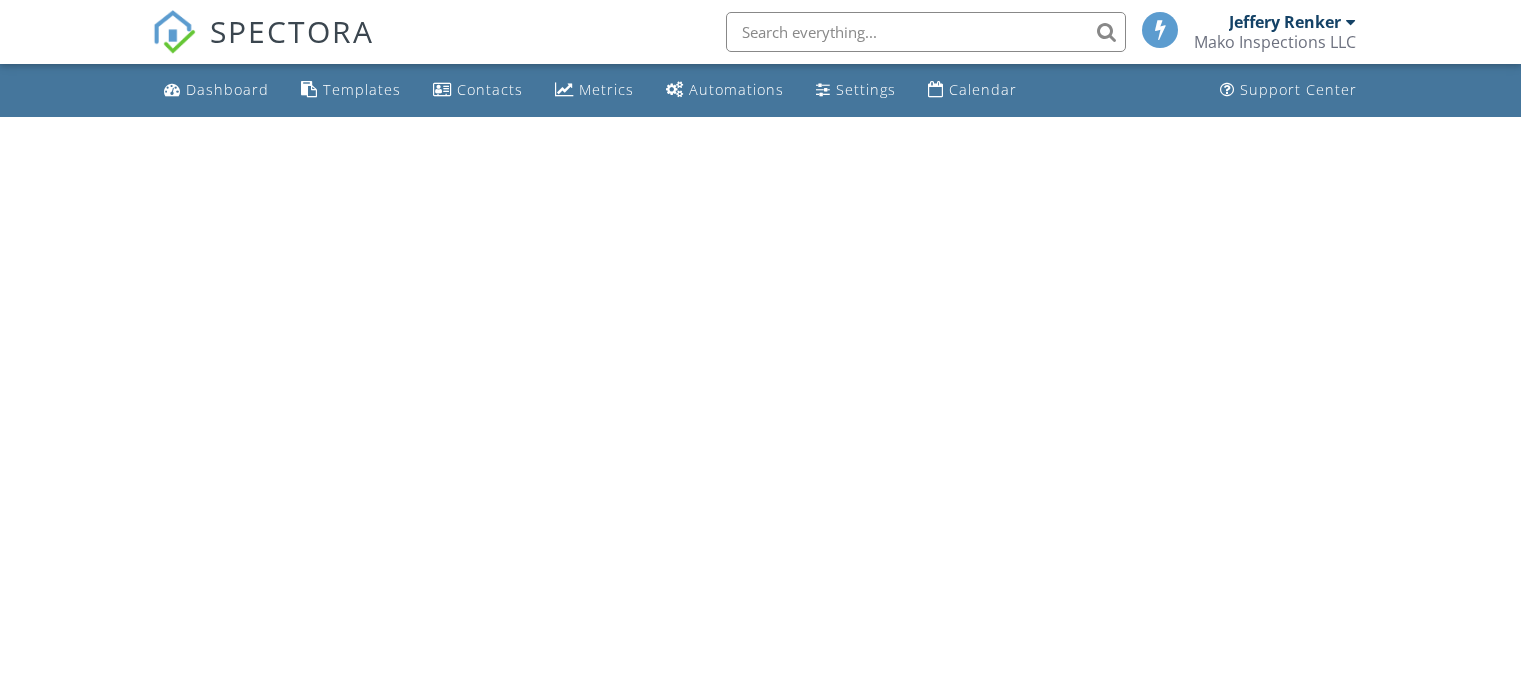 scroll, scrollTop: 0, scrollLeft: 0, axis: both 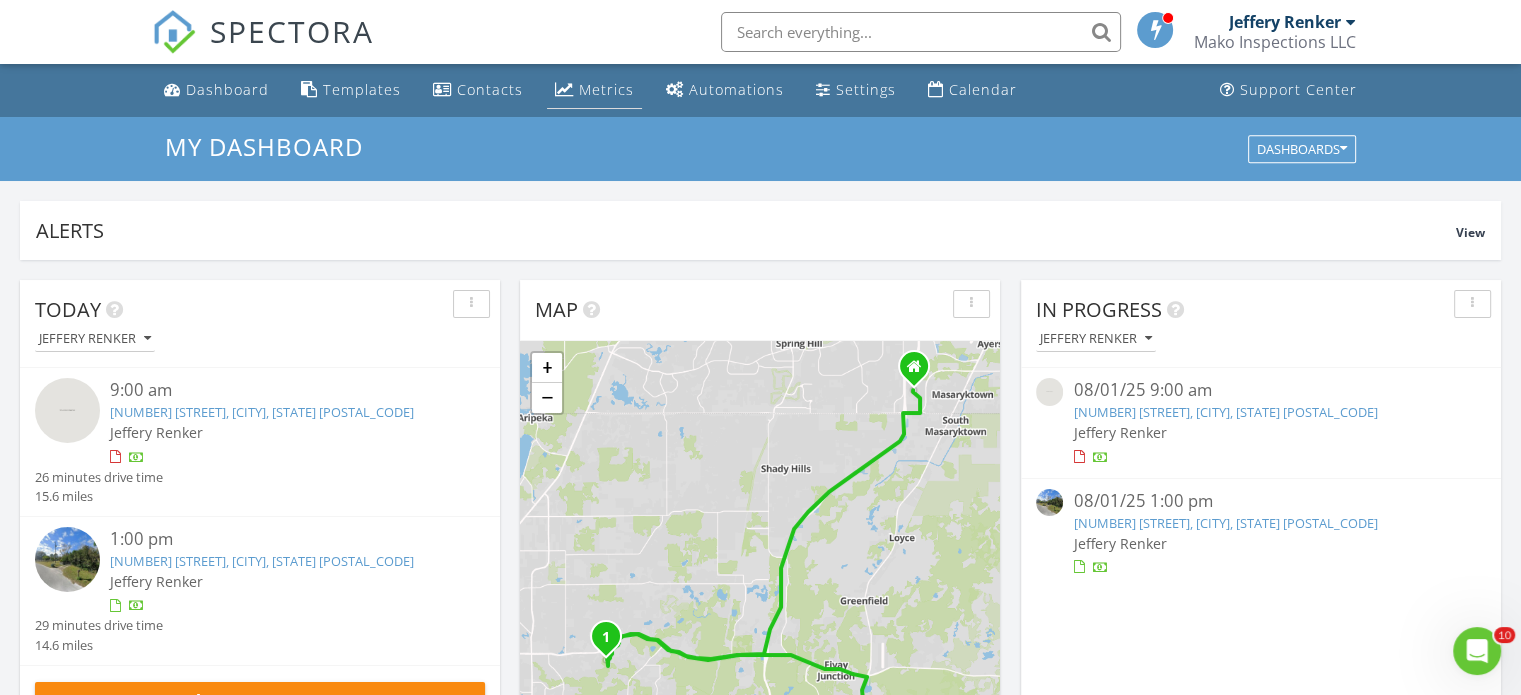 click on "Metrics" at bounding box center [606, 89] 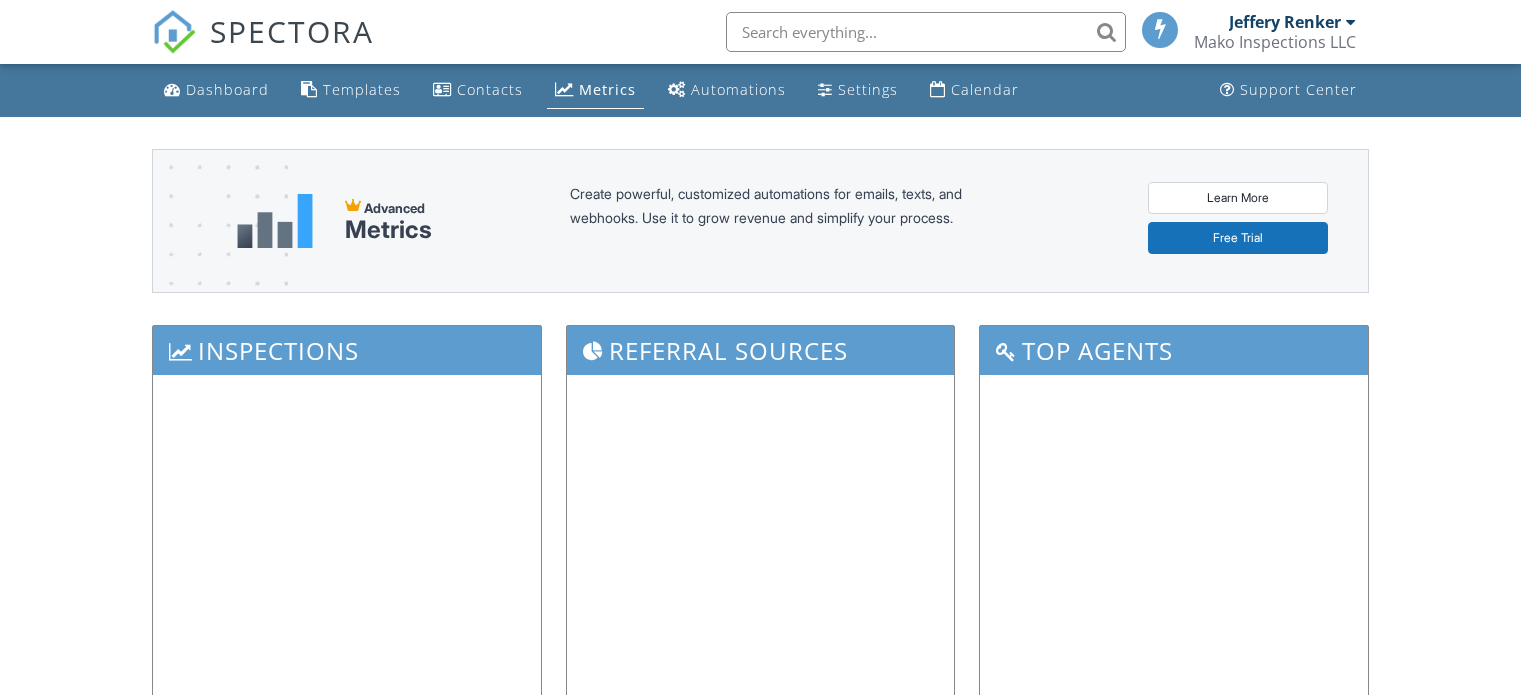 scroll, scrollTop: 0, scrollLeft: 0, axis: both 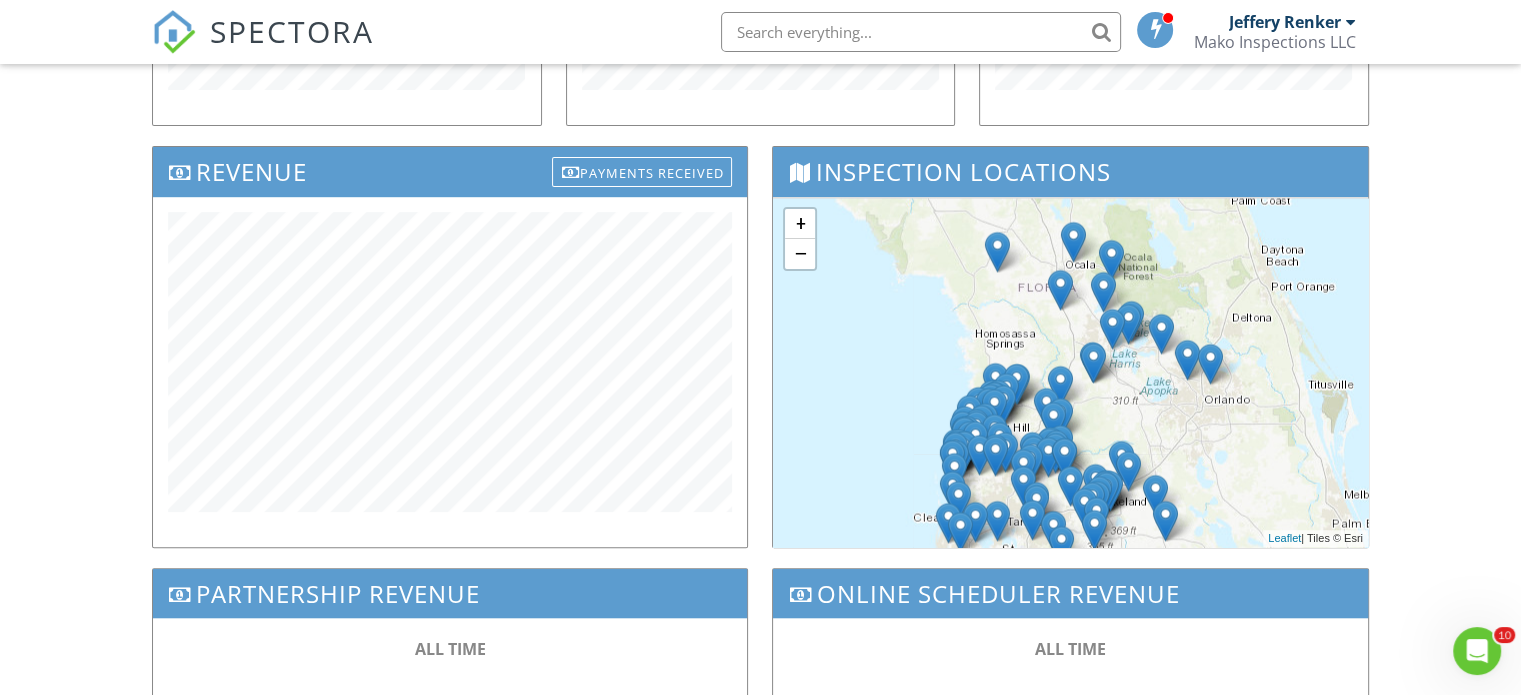 drag, startPoint x: 1071, startPoint y: 264, endPoint x: 1080, endPoint y: 311, distance: 47.853943 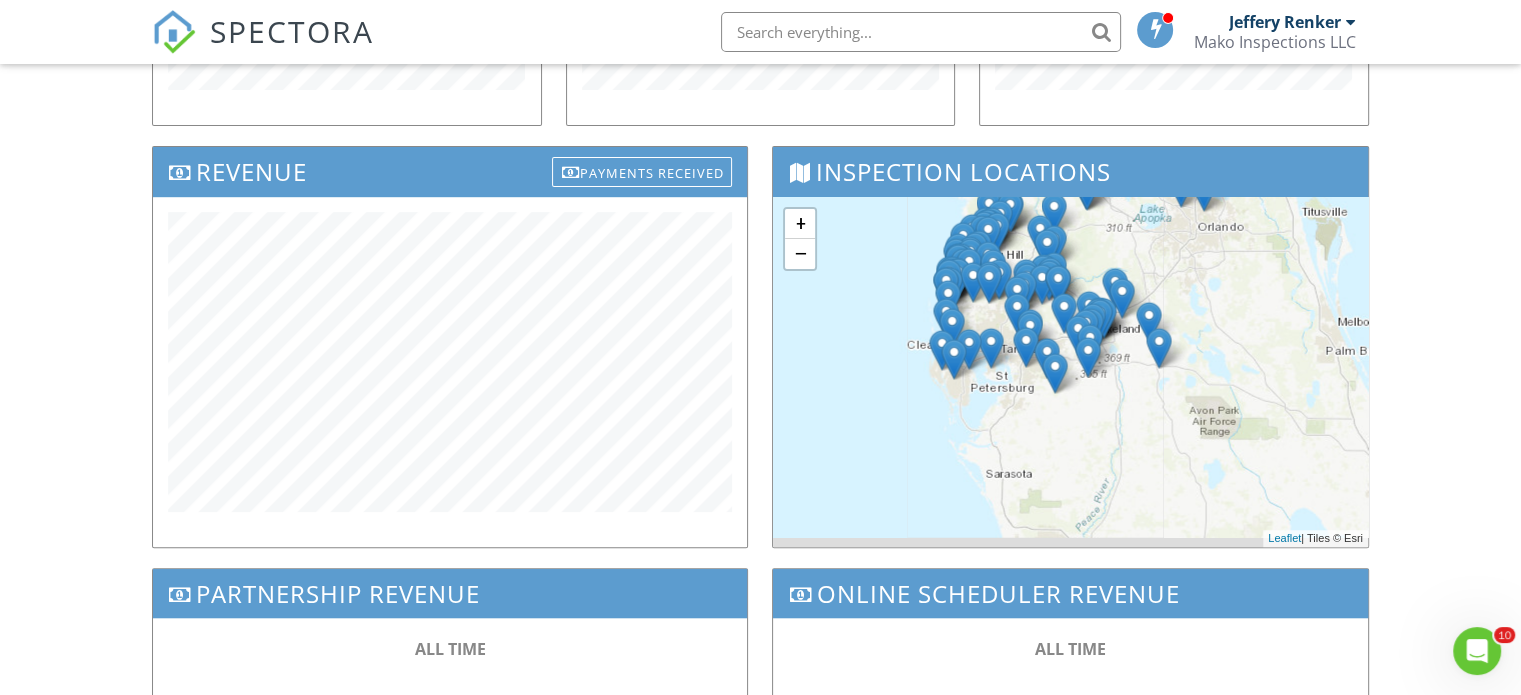 drag, startPoint x: 1091, startPoint y: 342, endPoint x: 1091, endPoint y: 247, distance: 95 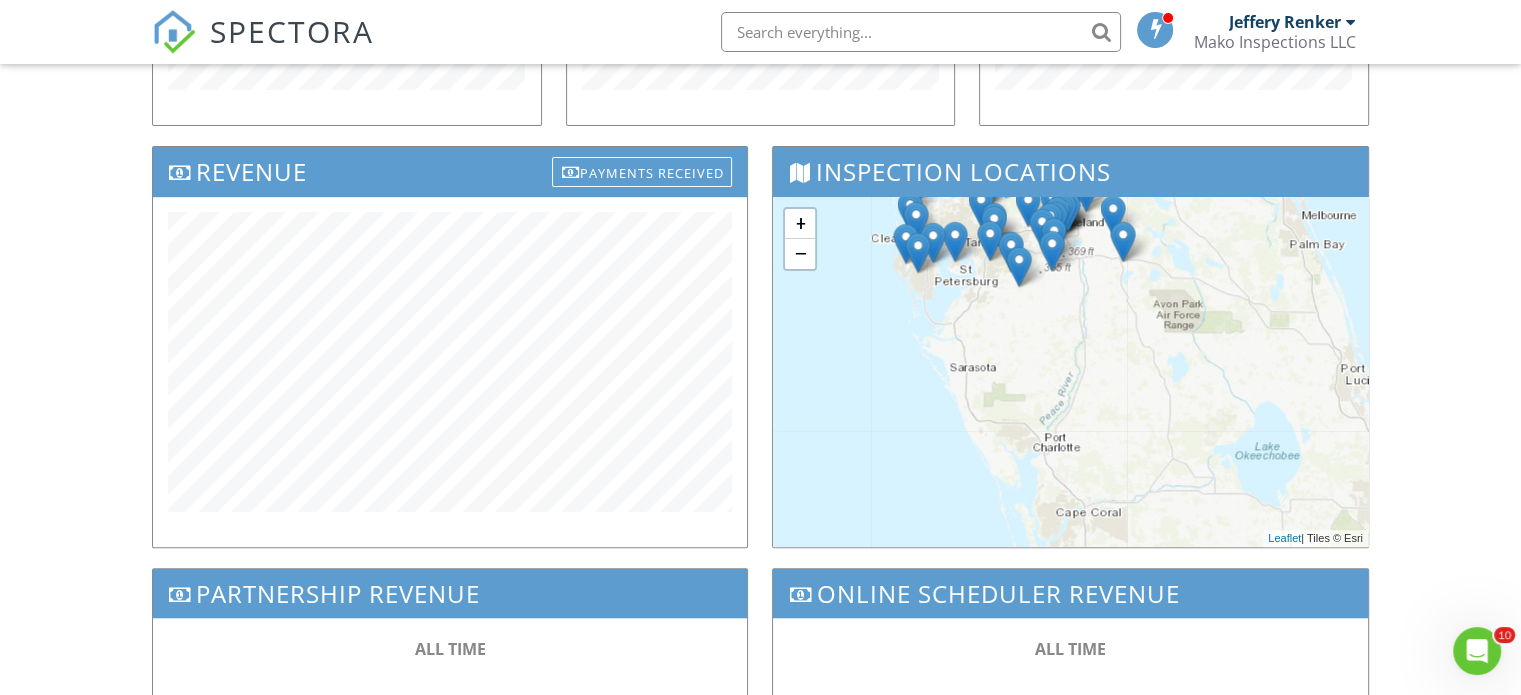 drag, startPoint x: 1056, startPoint y: 299, endPoint x: 1052, endPoint y: 247, distance: 52.153618 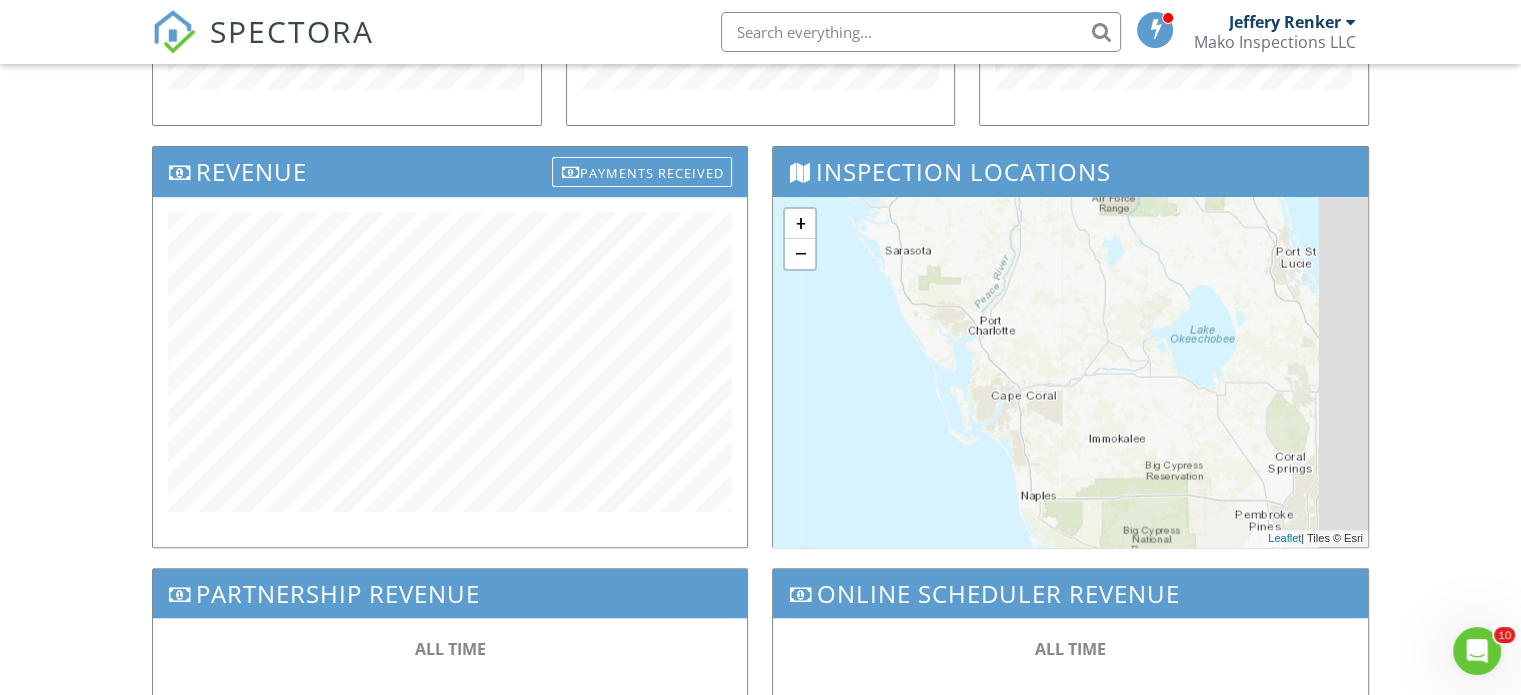 drag, startPoint x: 1093, startPoint y: 387, endPoint x: 1006, endPoint y: 239, distance: 171.67702 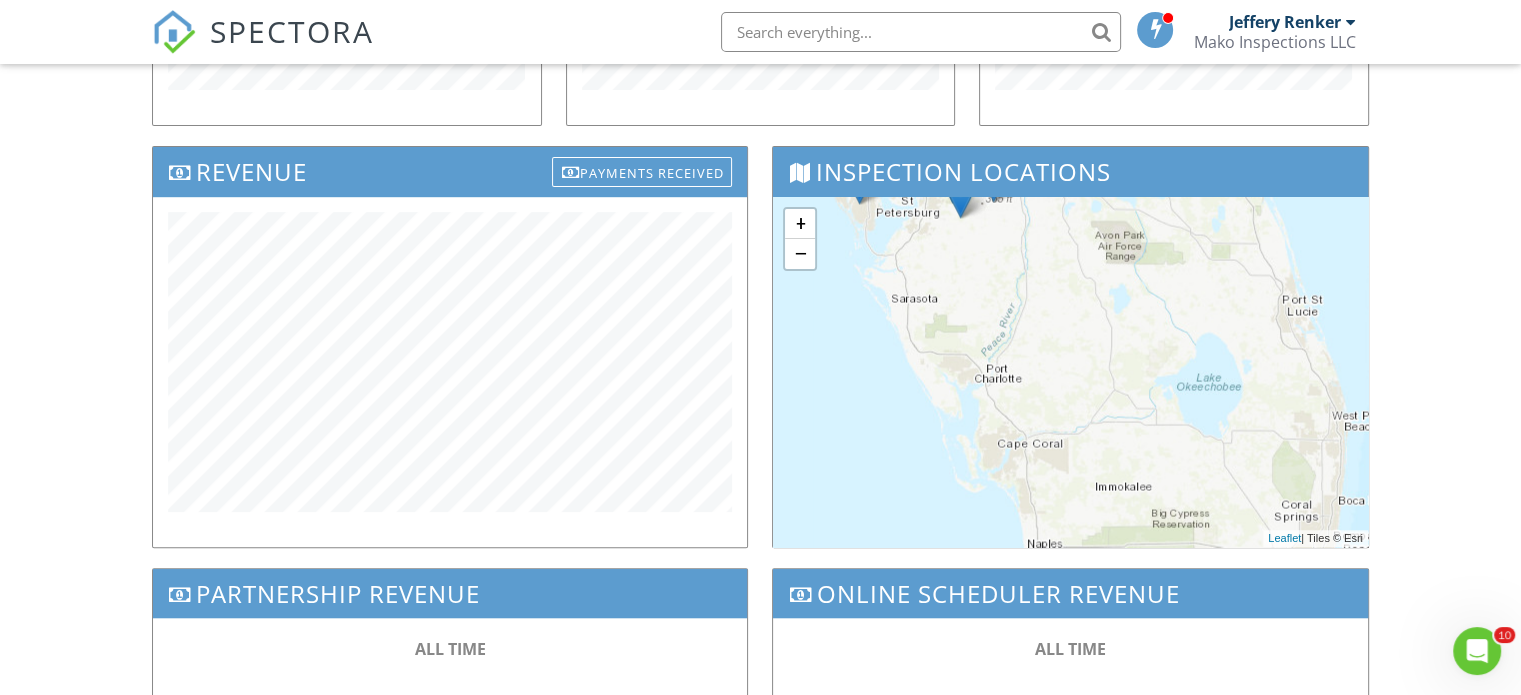 drag, startPoint x: 1064, startPoint y: 283, endPoint x: 1088, endPoint y: 390, distance: 109.65856 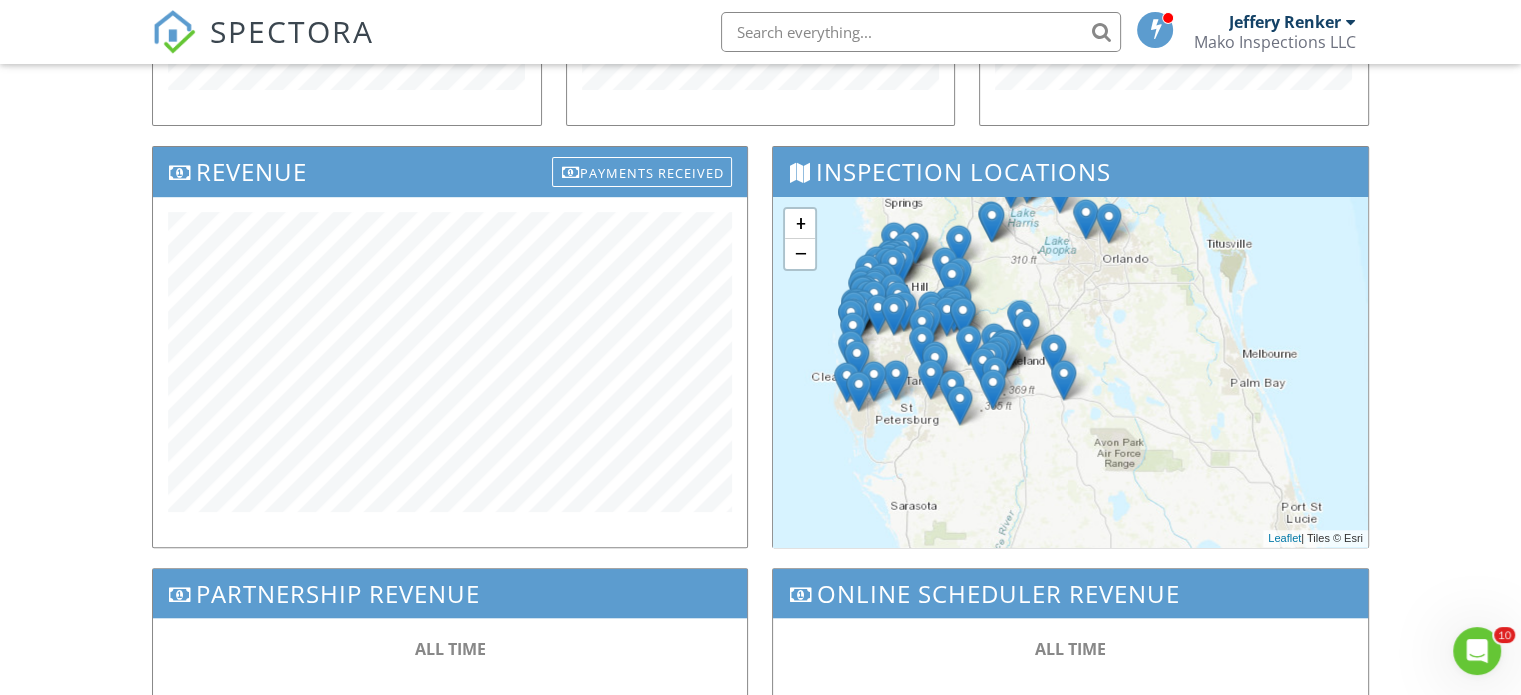 drag, startPoint x: 1038, startPoint y: 335, endPoint x: 1071, endPoint y: 410, distance: 81.939 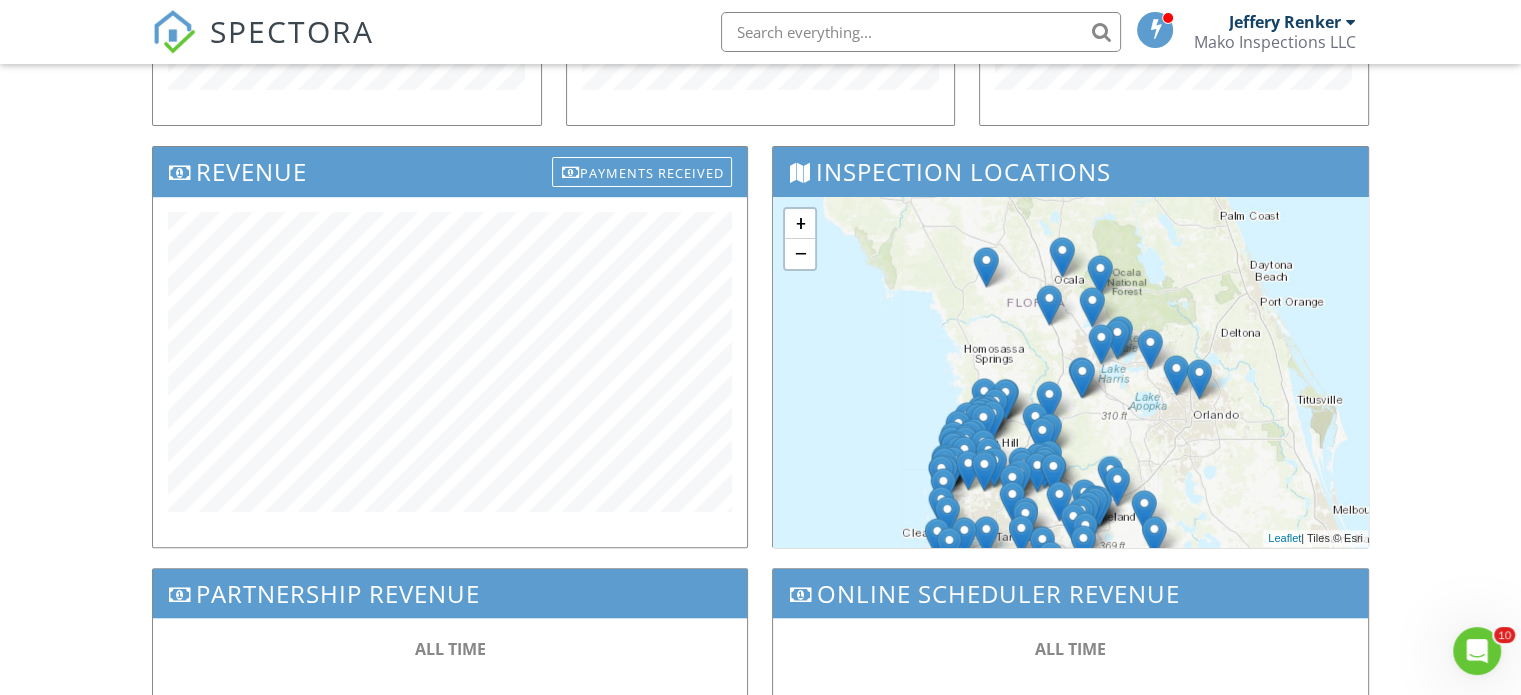 drag, startPoint x: 1013, startPoint y: 317, endPoint x: 1096, endPoint y: 467, distance: 171.4322 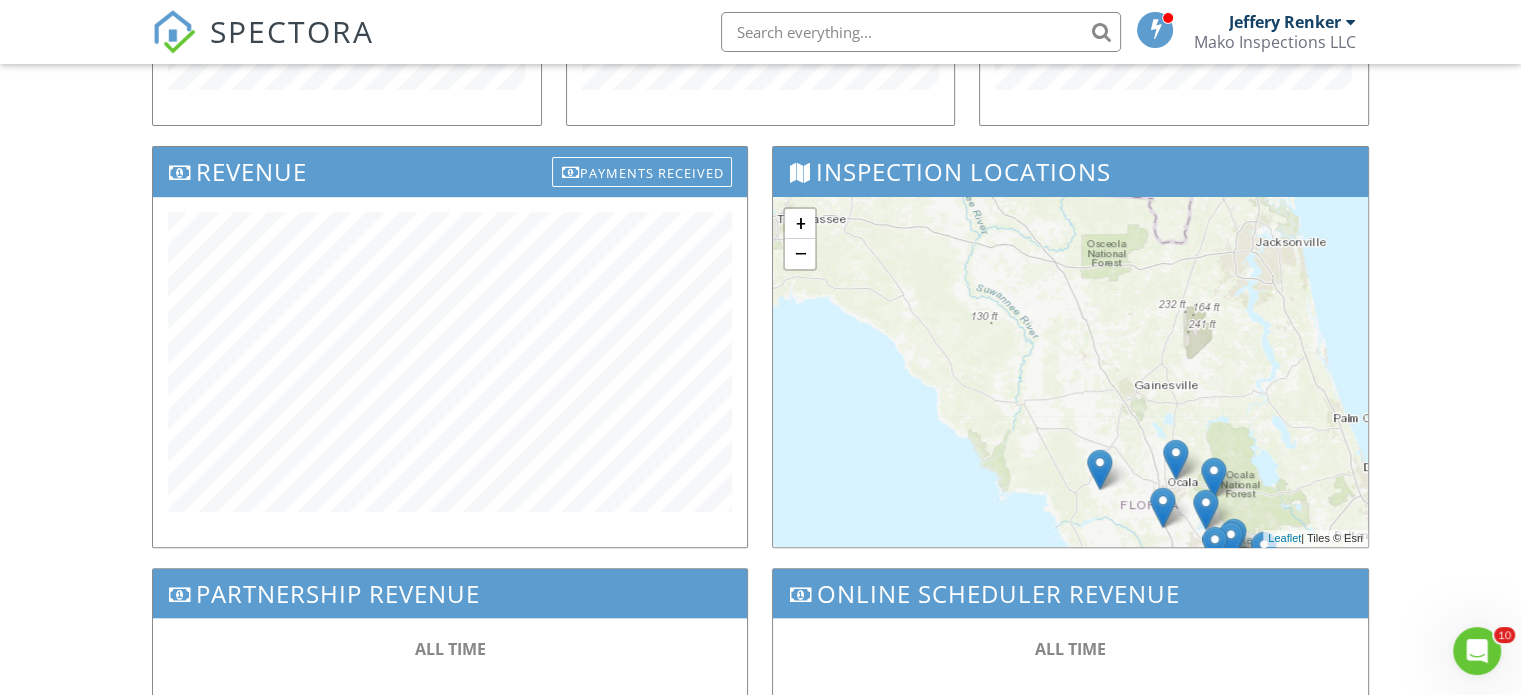 drag, startPoint x: 1056, startPoint y: 316, endPoint x: 1152, endPoint y: 448, distance: 163.21765 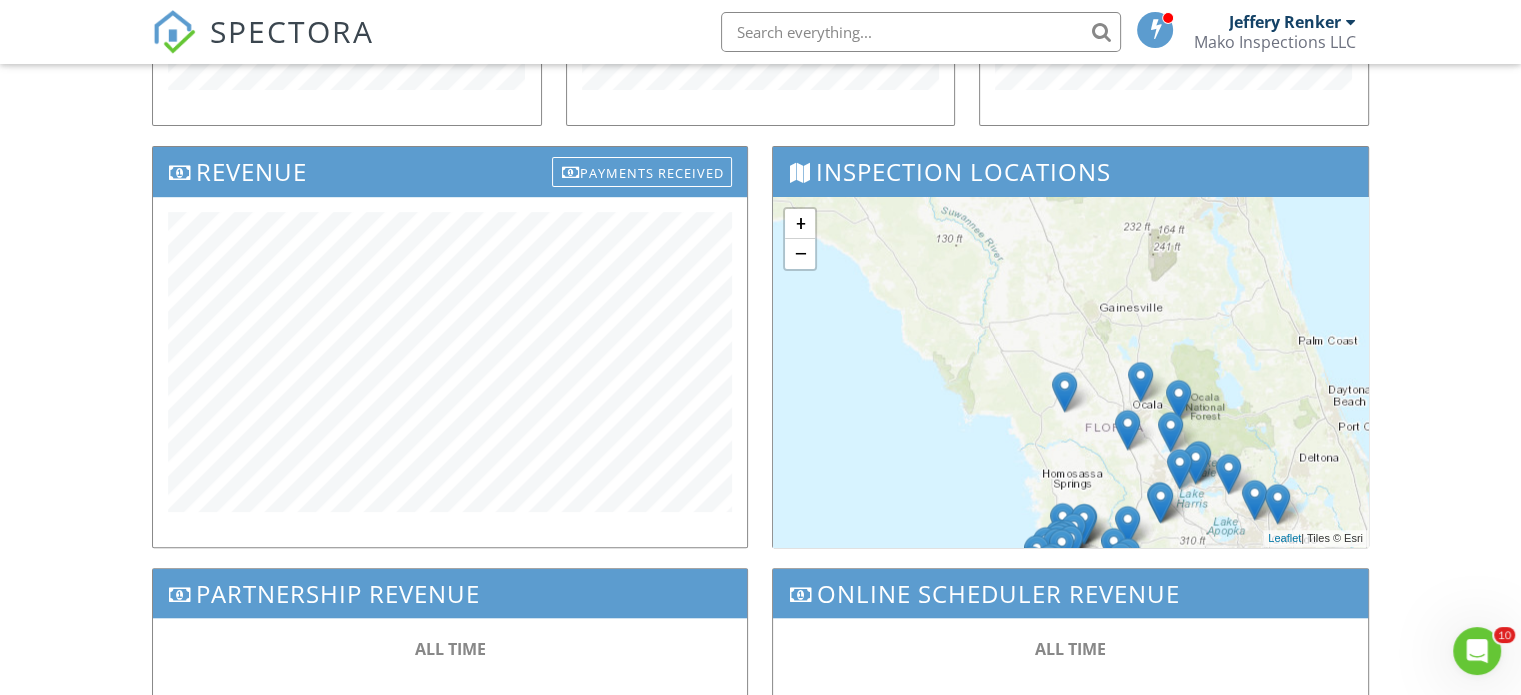 drag, startPoint x: 1160, startPoint y: 483, endPoint x: 1030, endPoint y: 238, distance: 277.35358 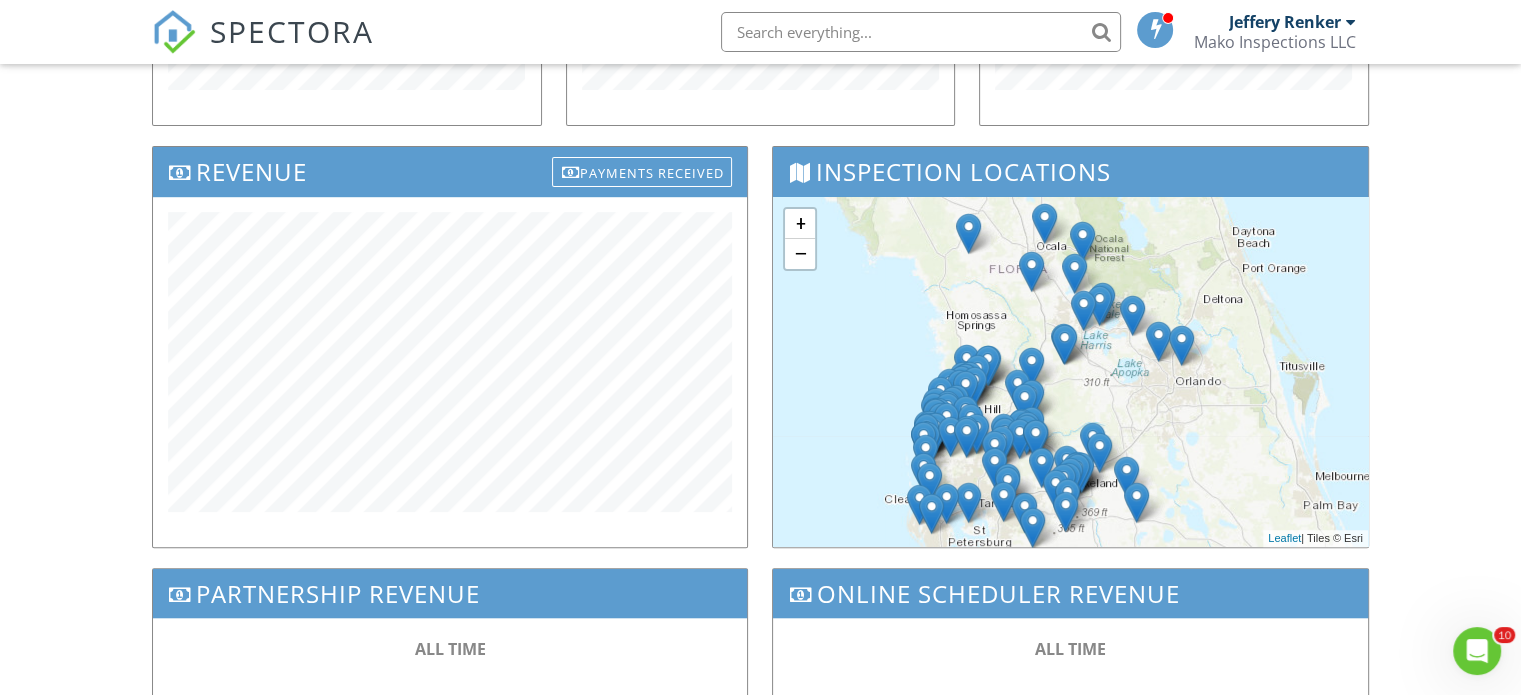 click at bounding box center (1031, 271) 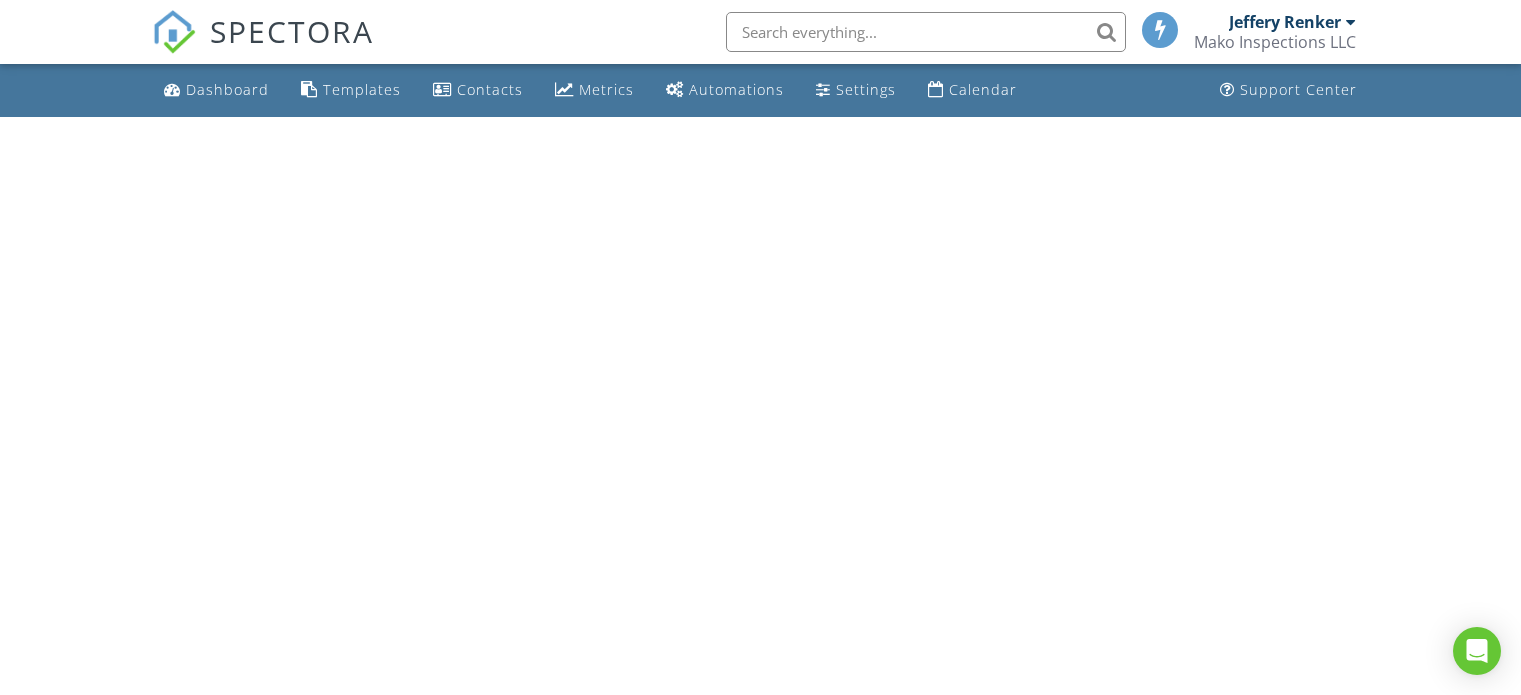 scroll, scrollTop: 0, scrollLeft: 0, axis: both 